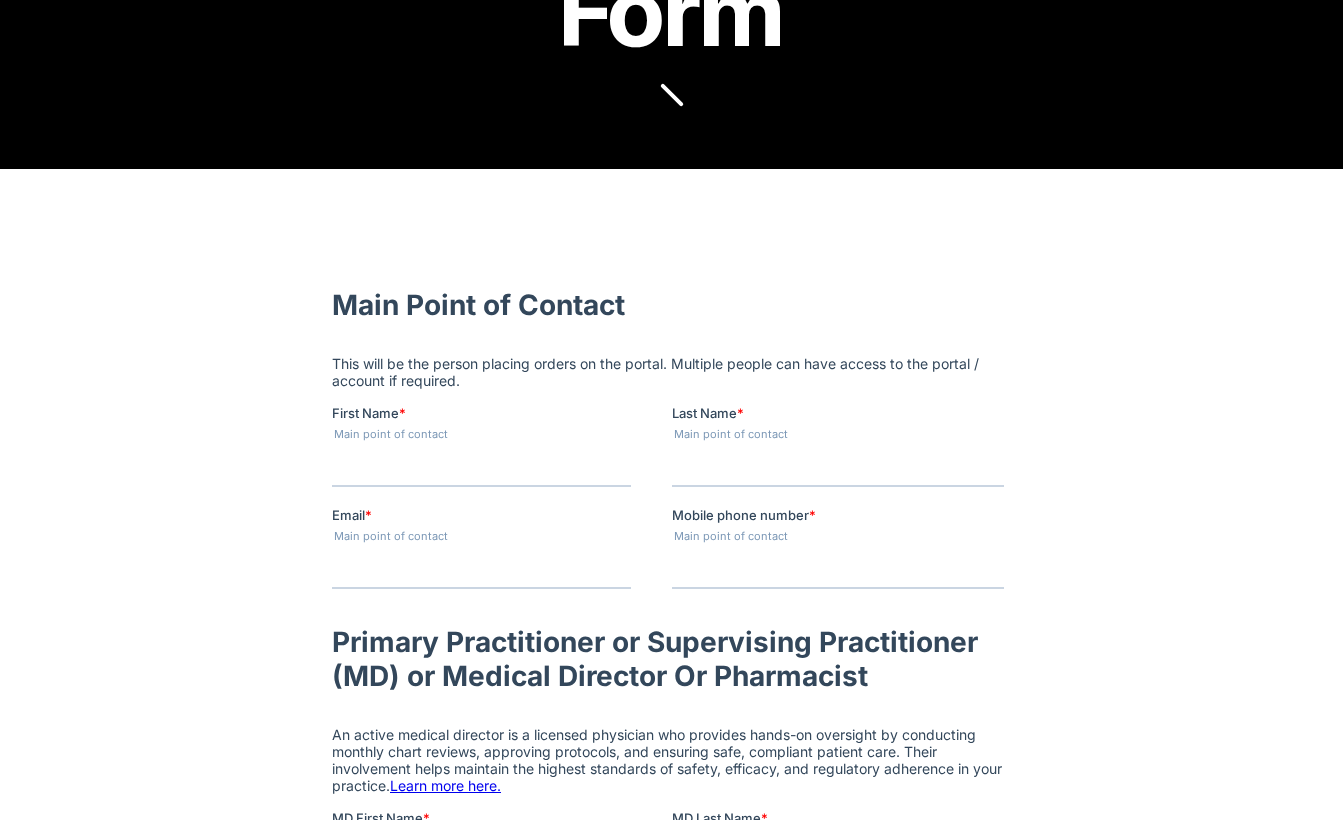 scroll, scrollTop: 0, scrollLeft: 0, axis: both 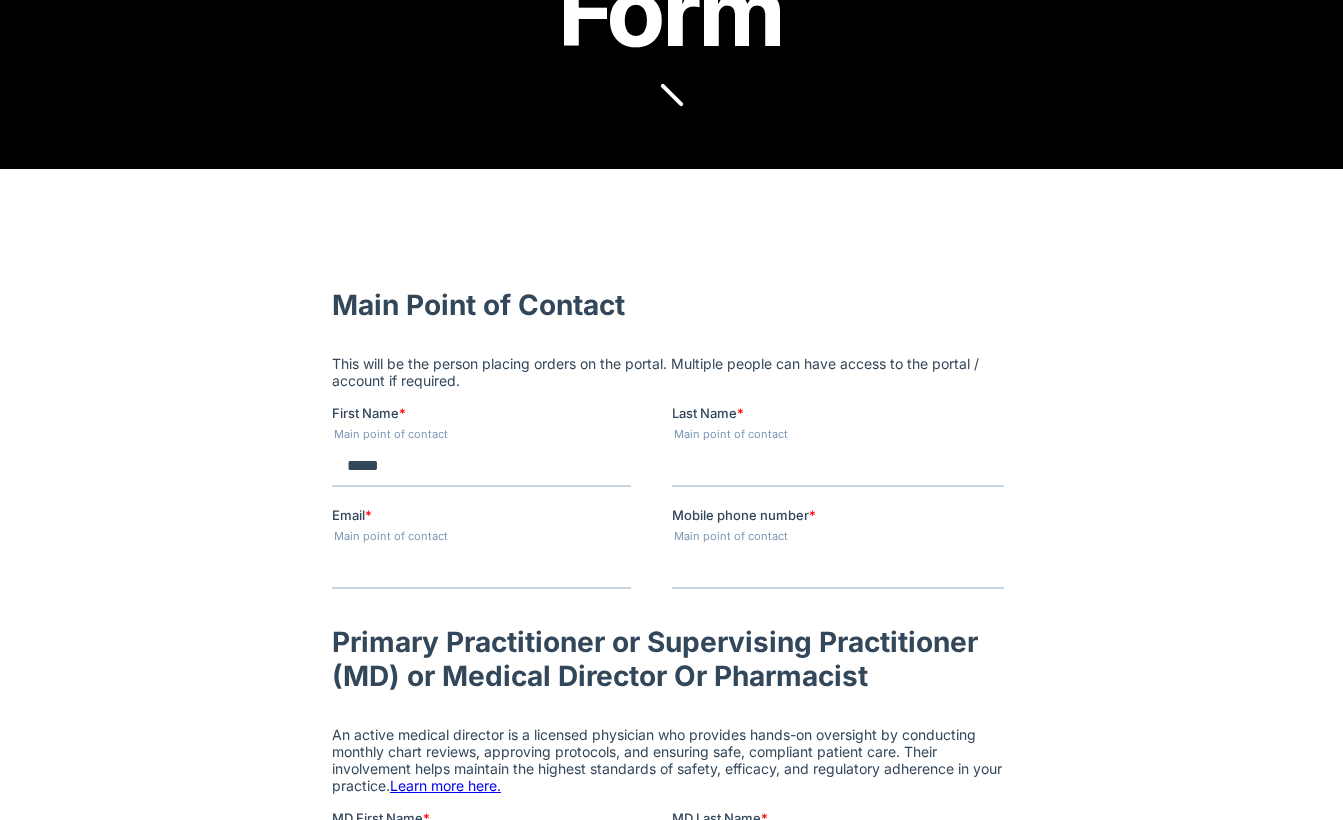 type on "*******" 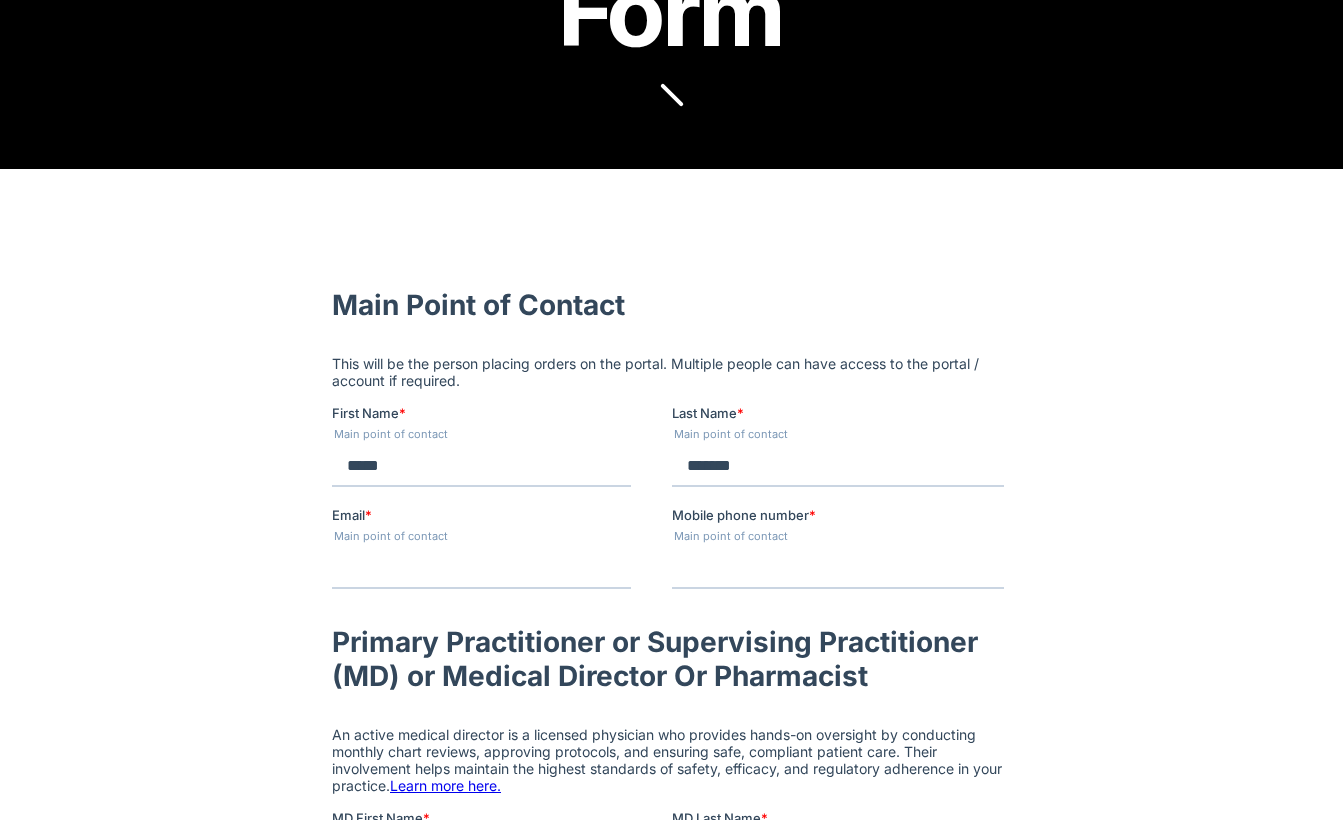 type on "**********" 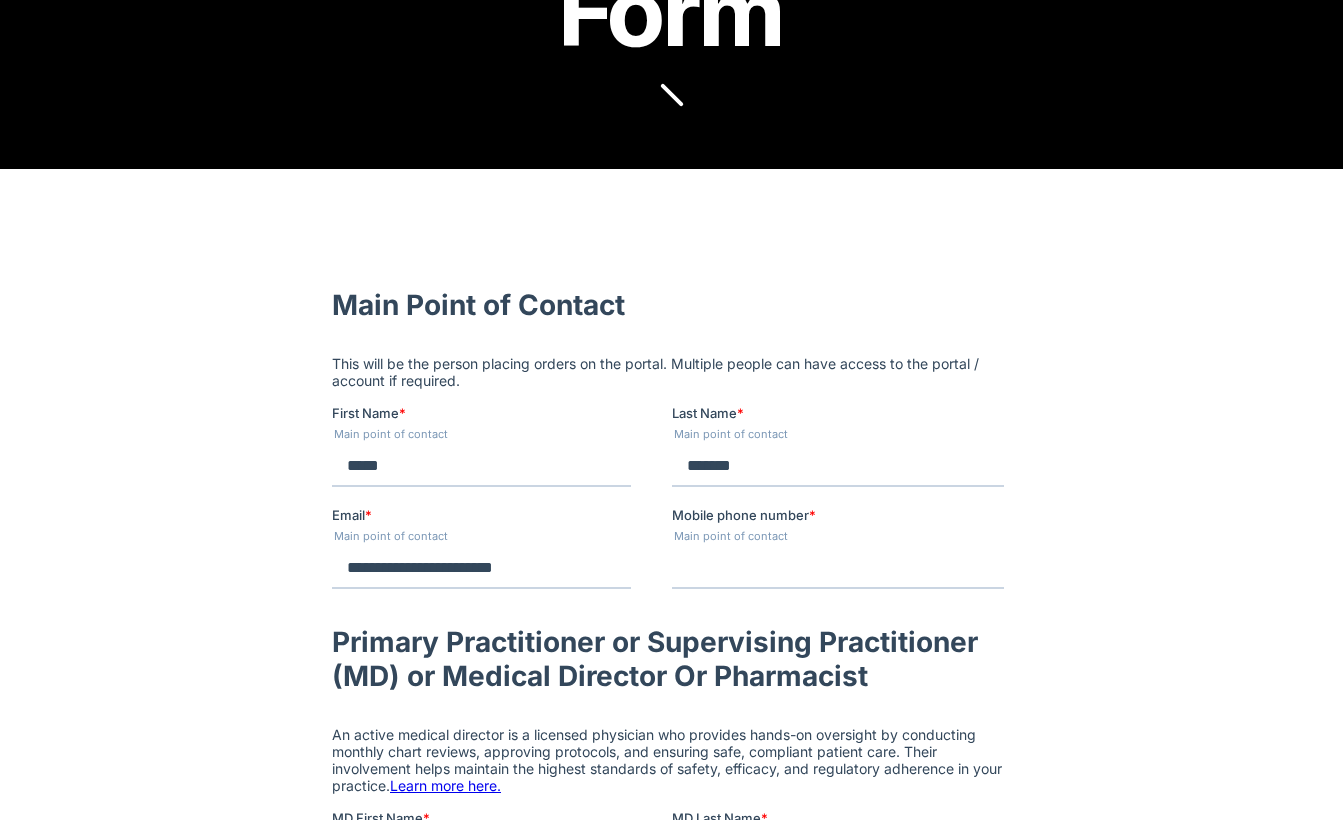 type on "**********" 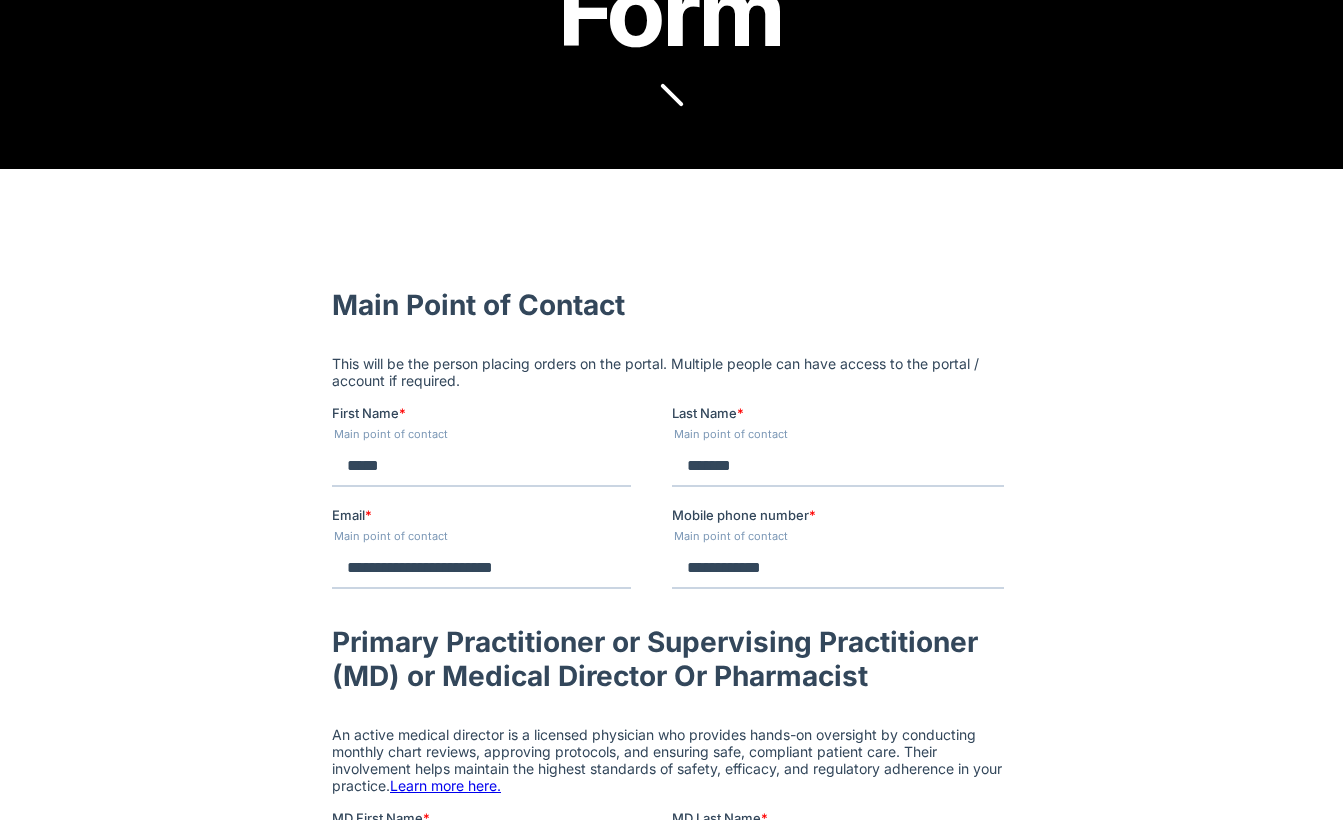 scroll, scrollTop: 510, scrollLeft: 0, axis: vertical 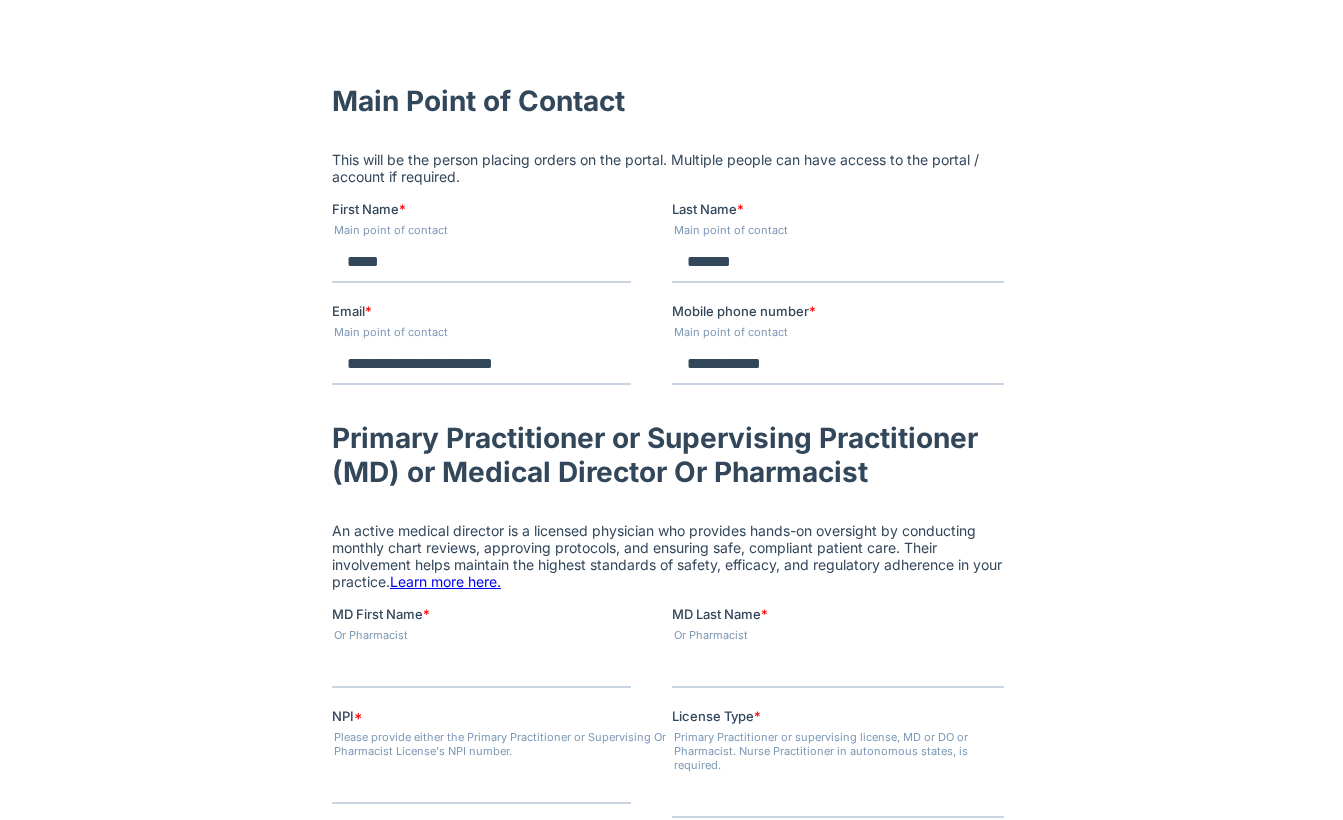click on "MD First Name *" at bounding box center (480, 667) 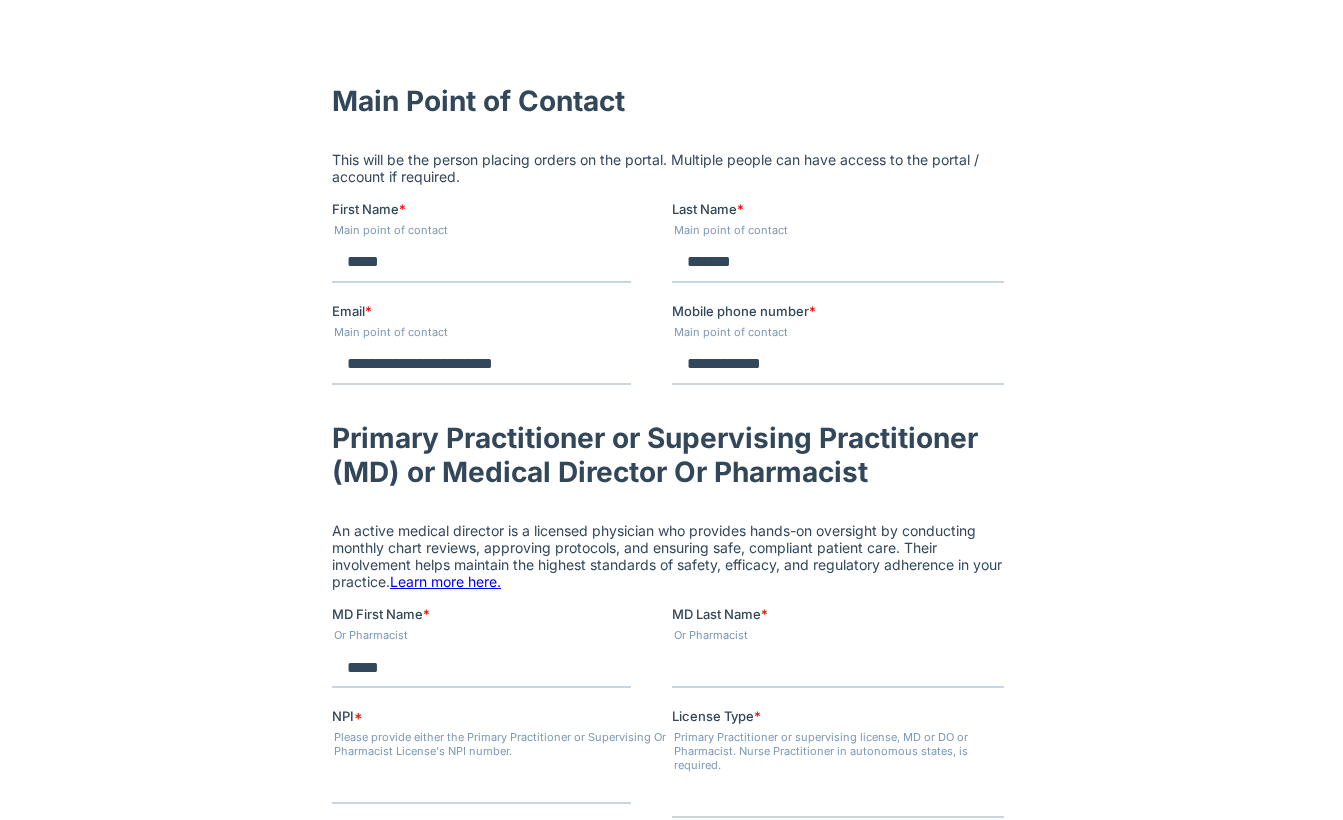 type on "*******" 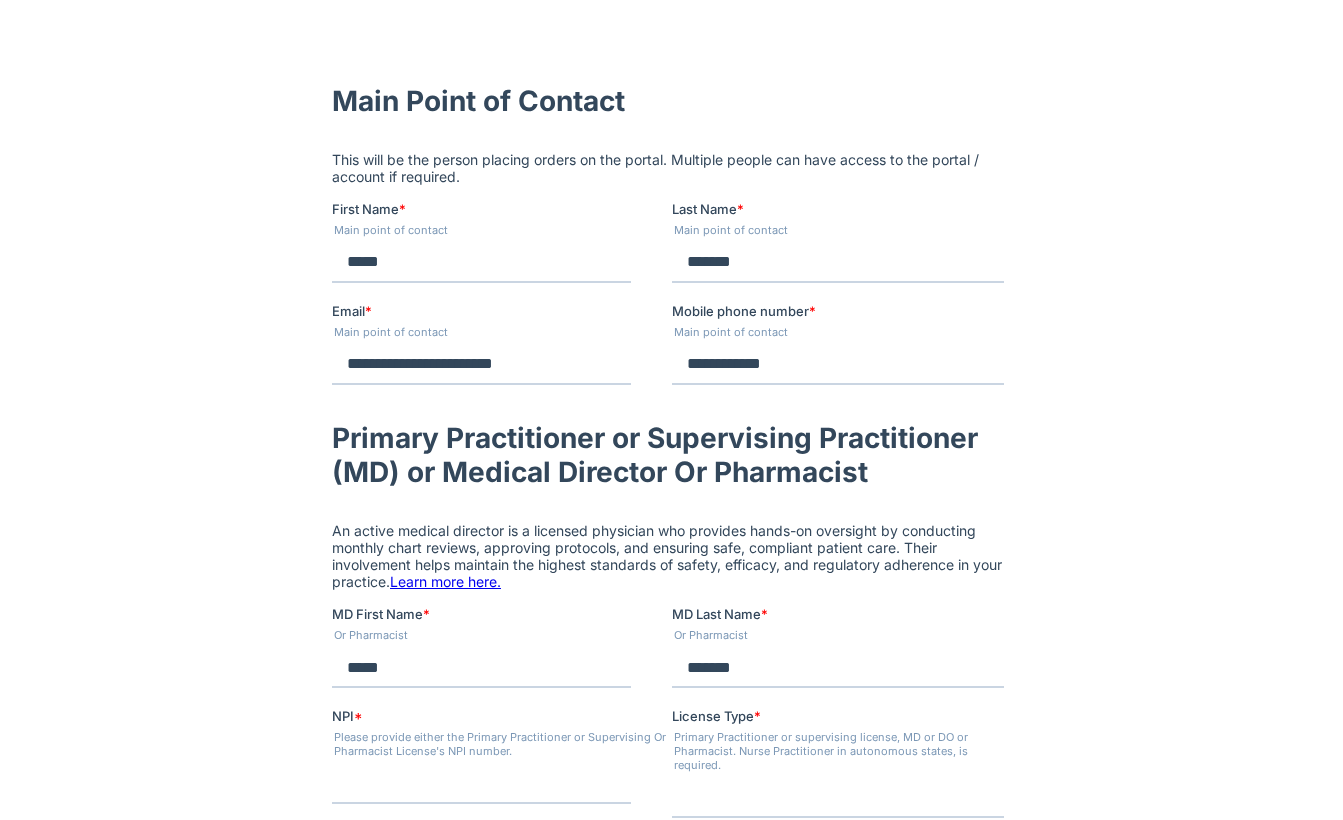 type on "**********" 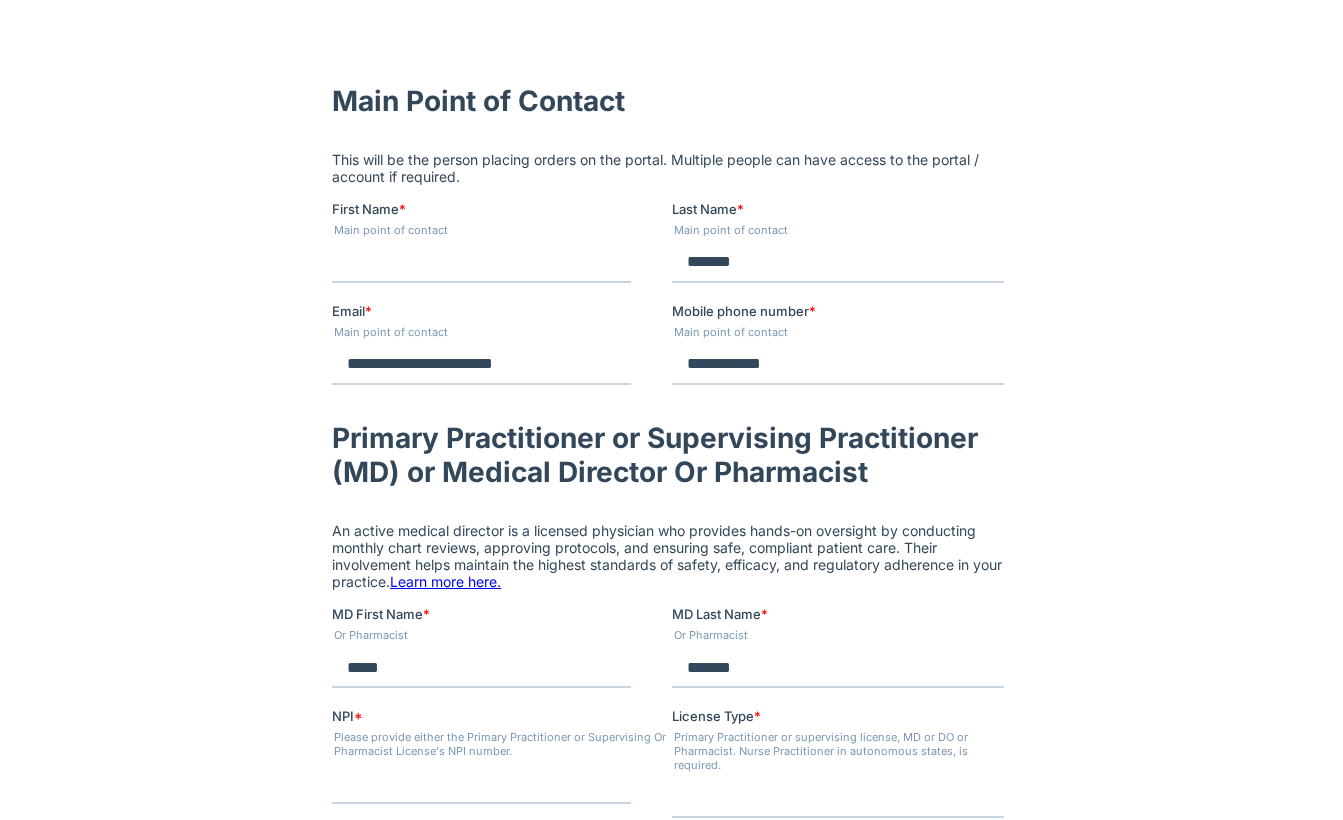 type 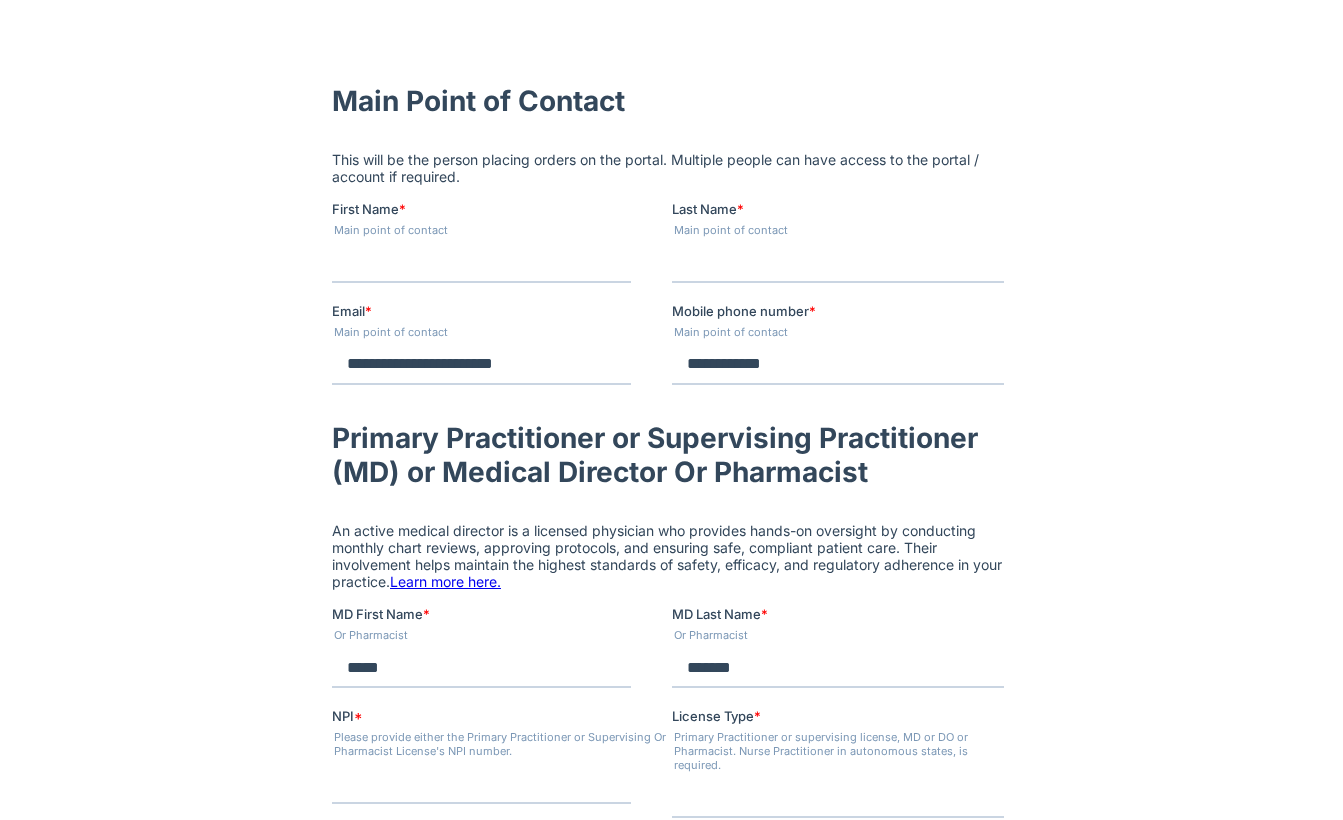 type 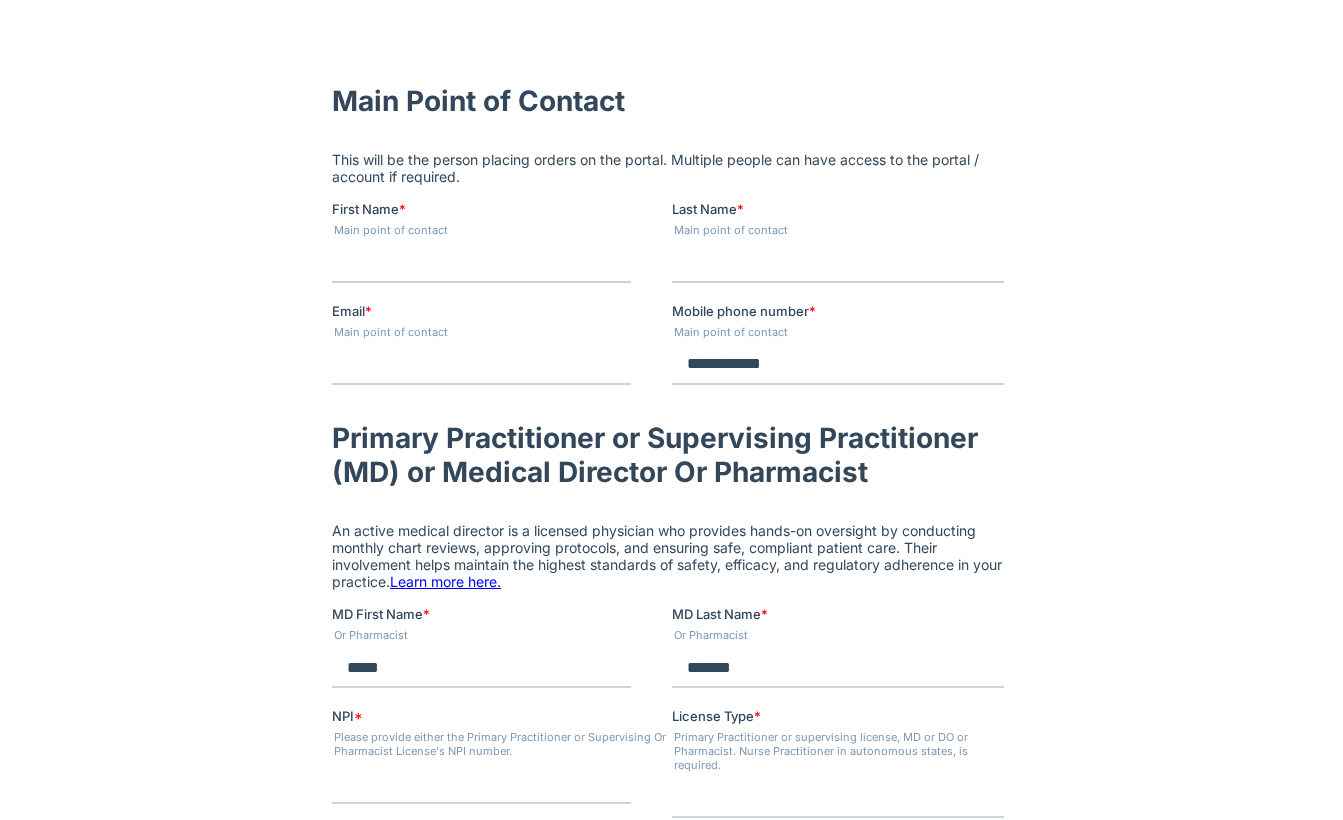type 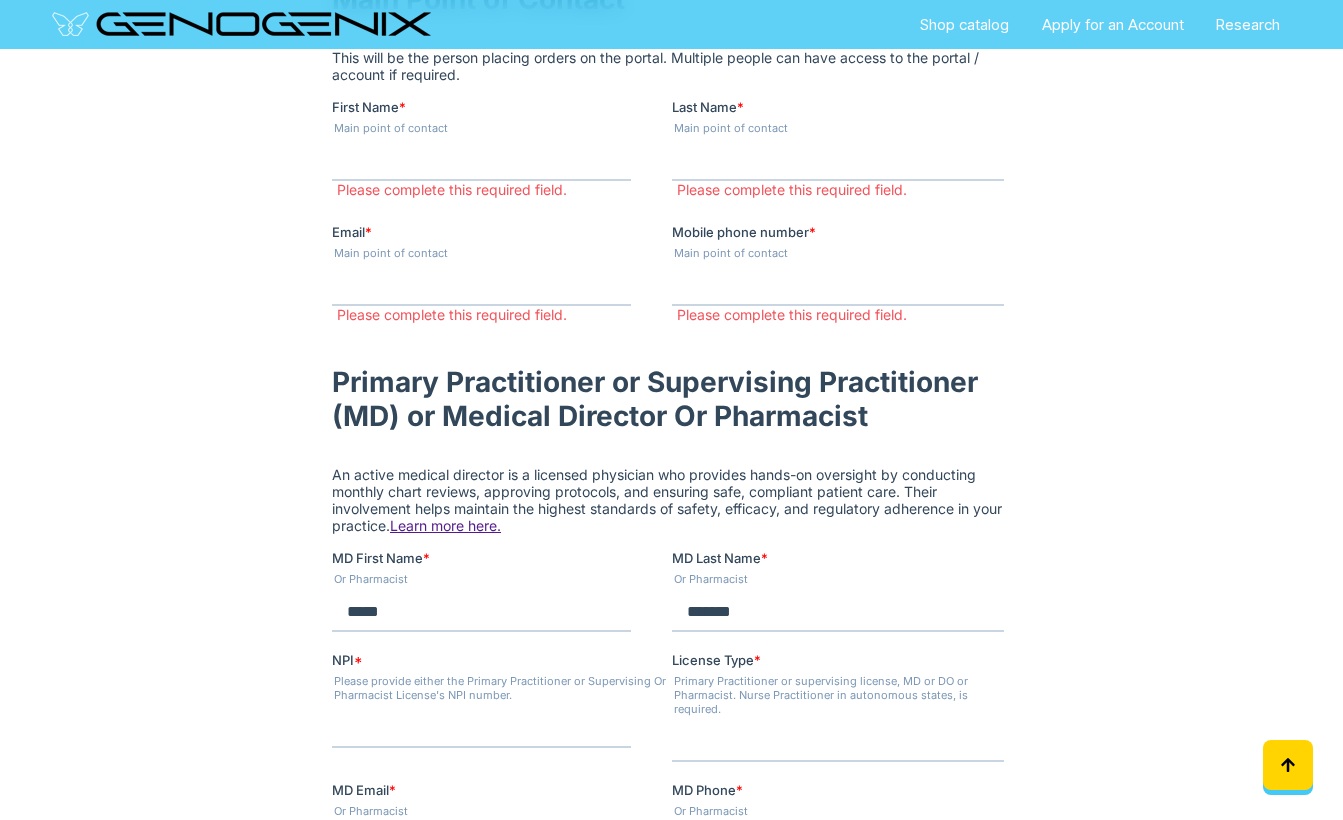 scroll, scrollTop: 408, scrollLeft: 0, axis: vertical 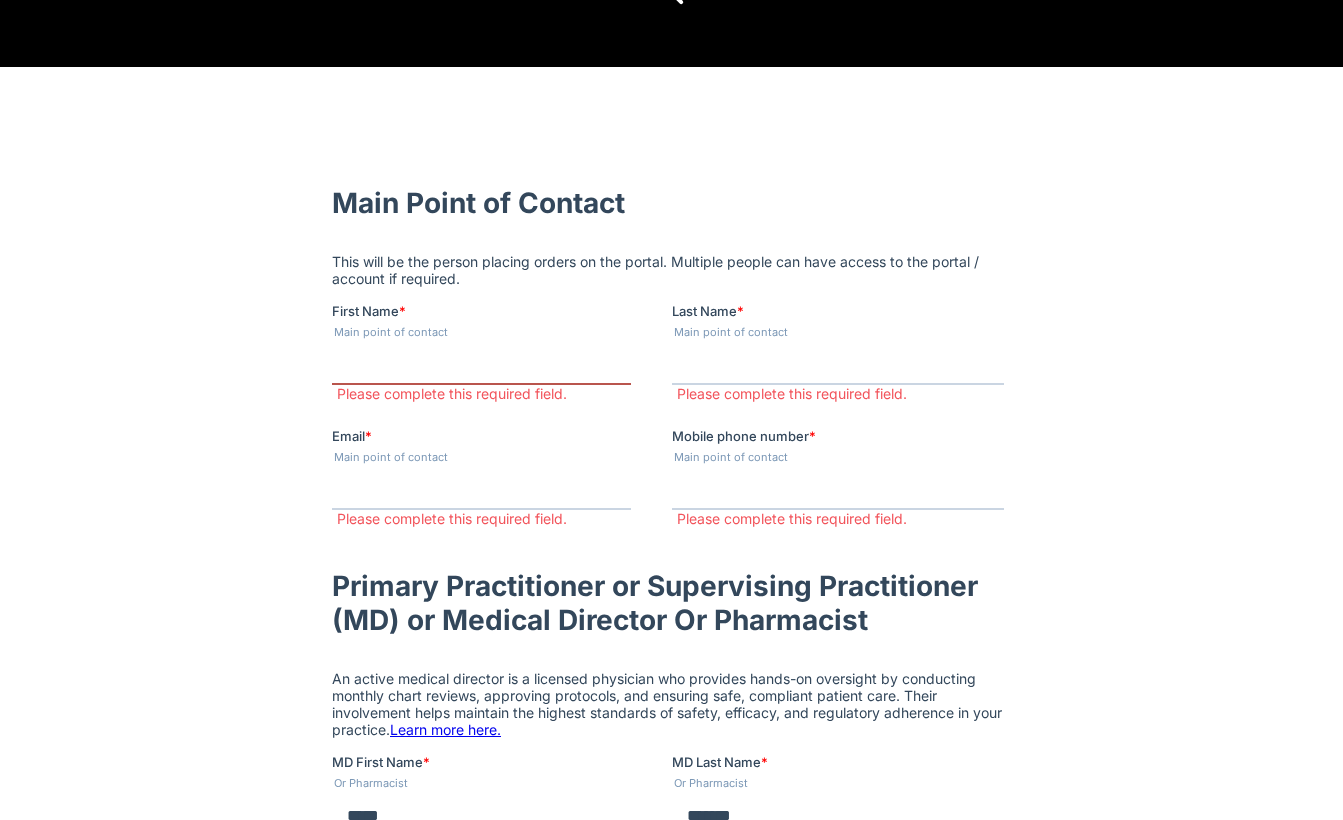 click on "First Name *" at bounding box center (480, 364) 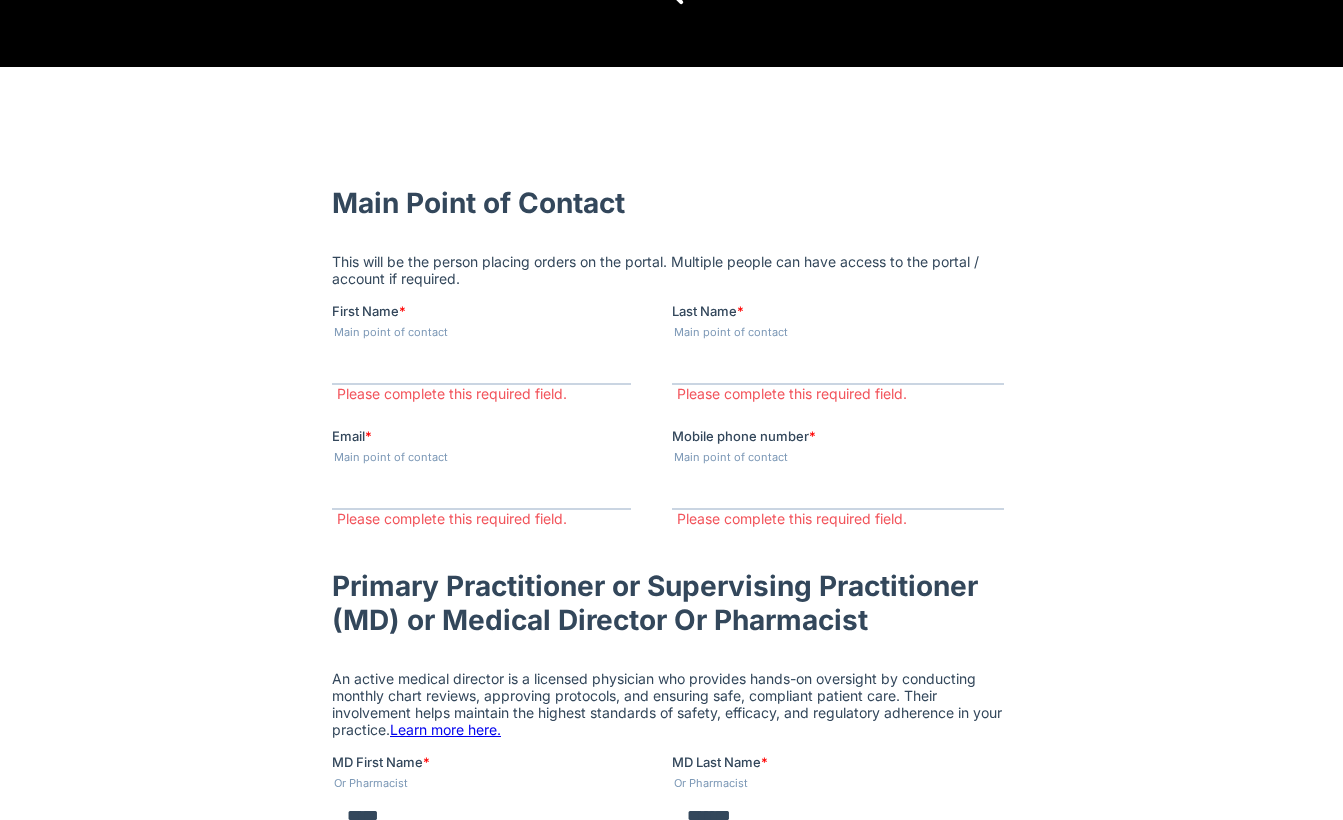 click at bounding box center (671, 1379) 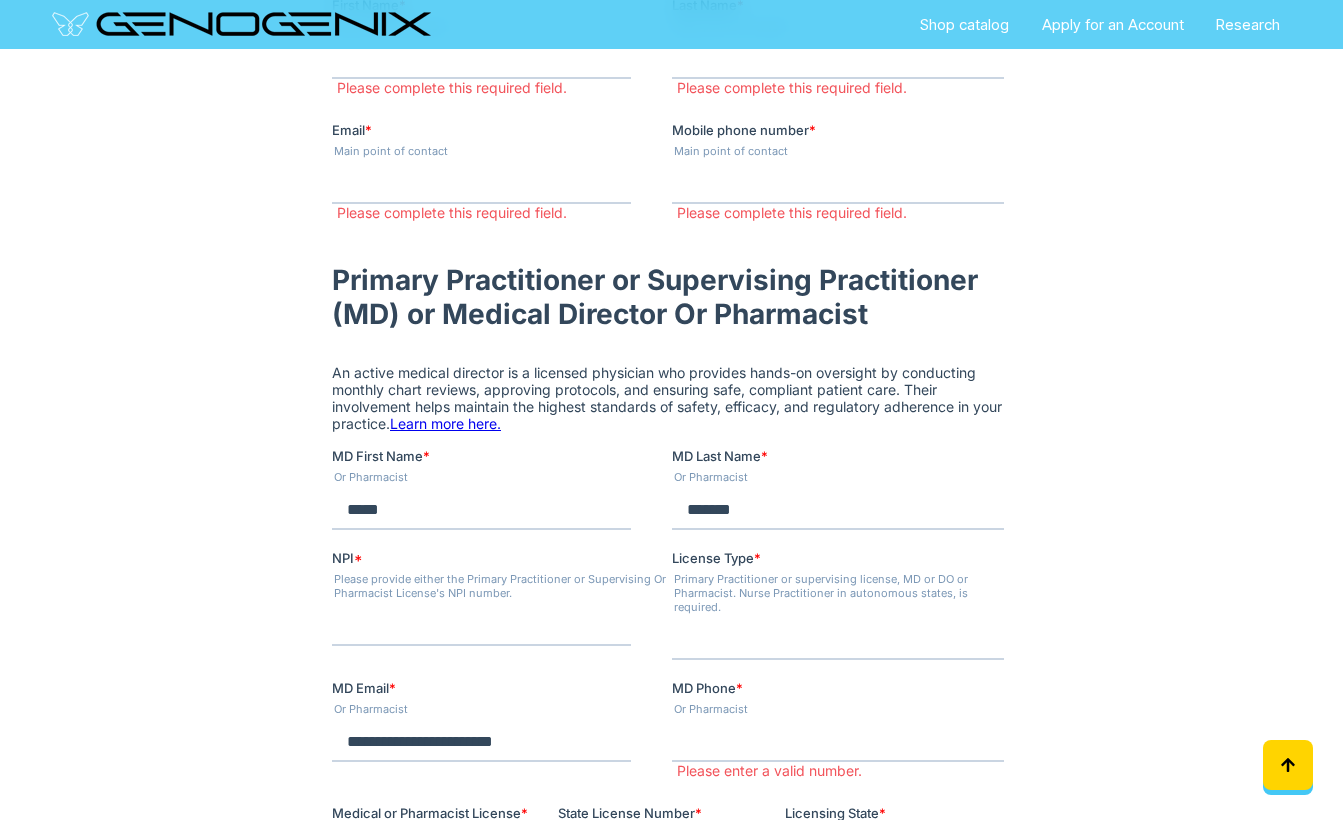 scroll, scrollTop: 510, scrollLeft: 0, axis: vertical 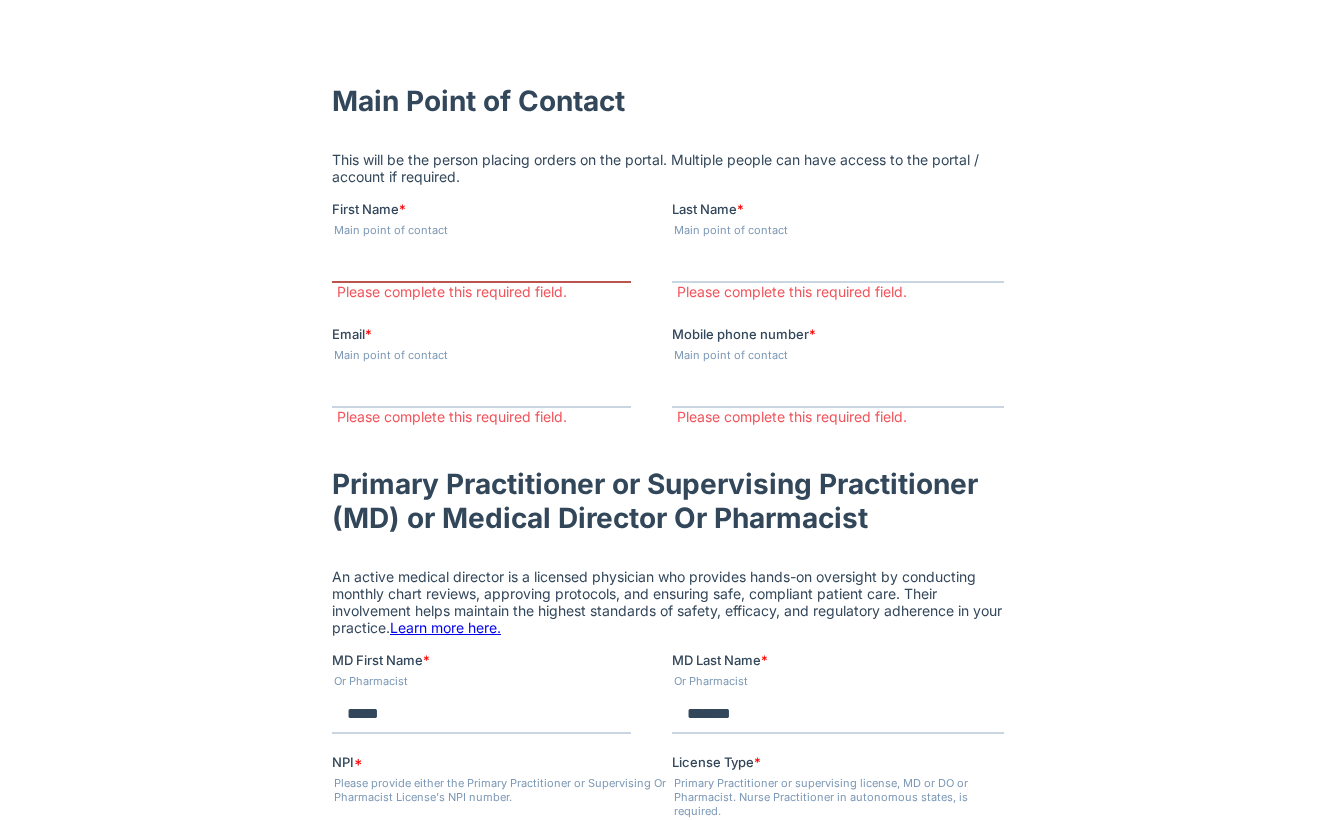click on "First Name *" at bounding box center [480, 262] 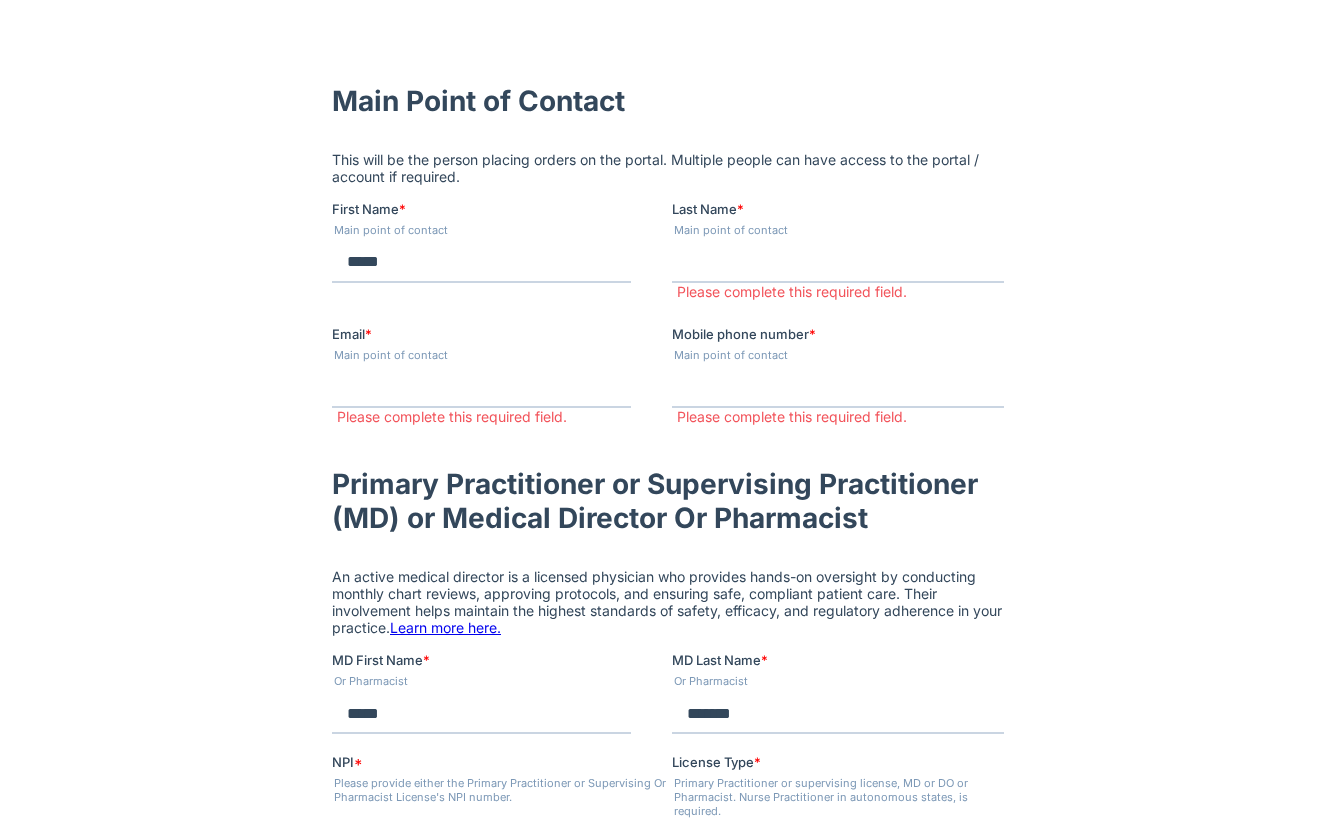 type on "*****" 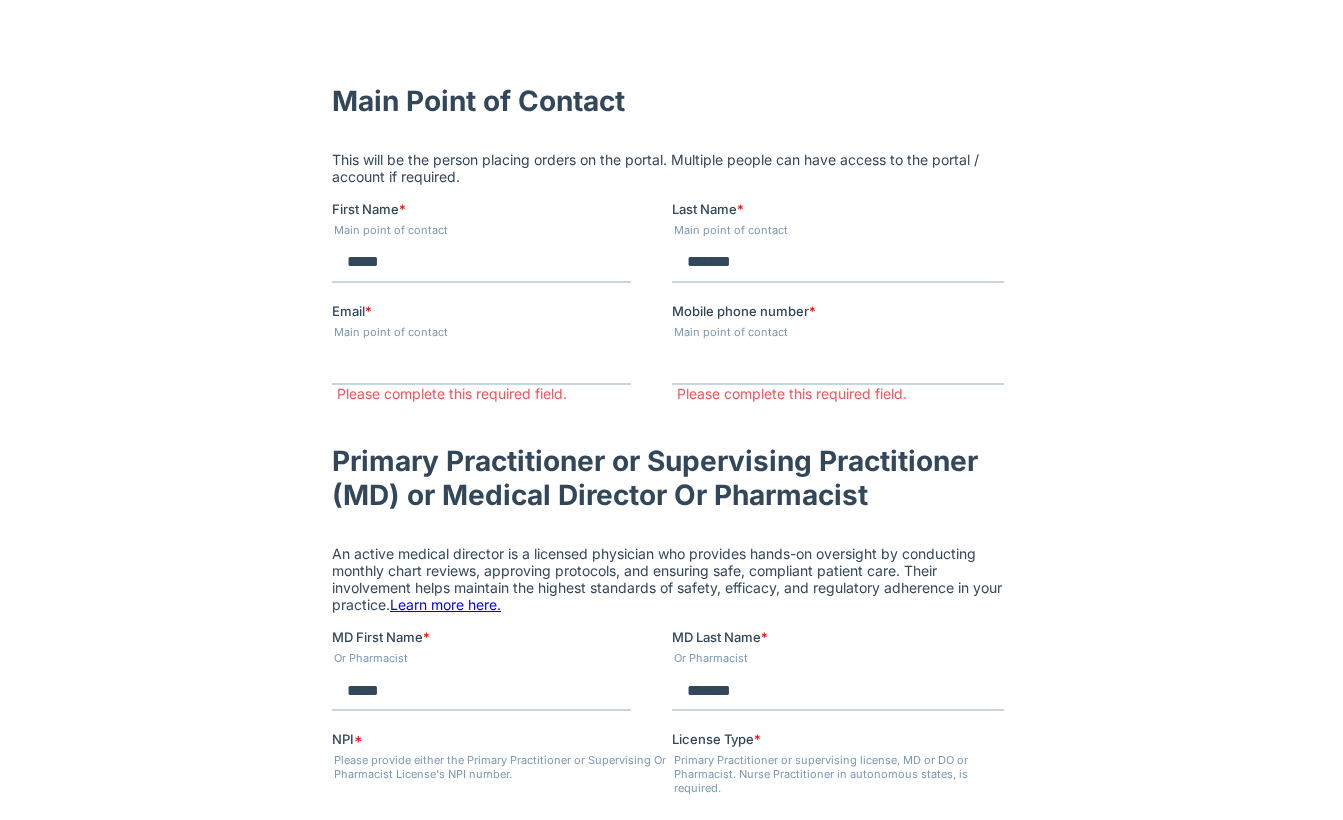 type on "*******" 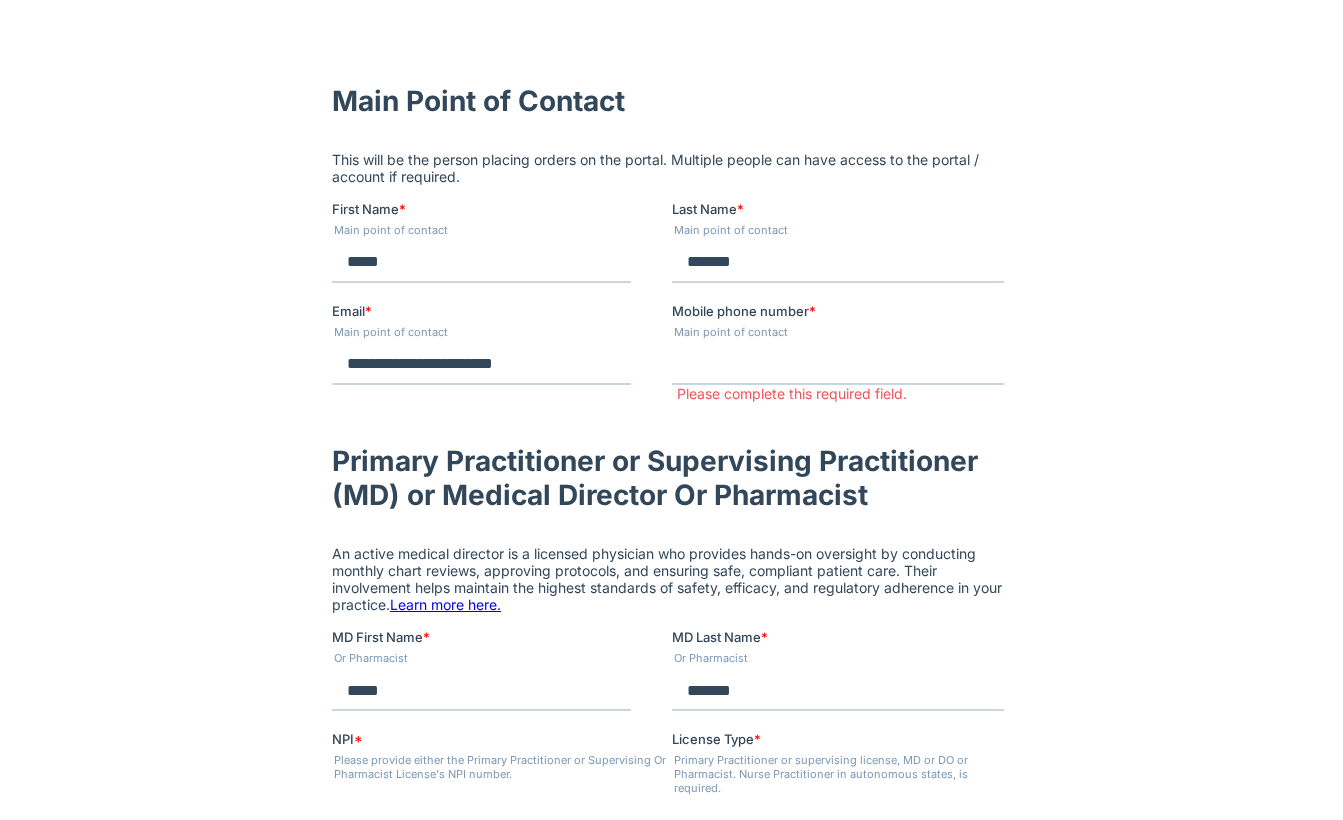 type on "**********" 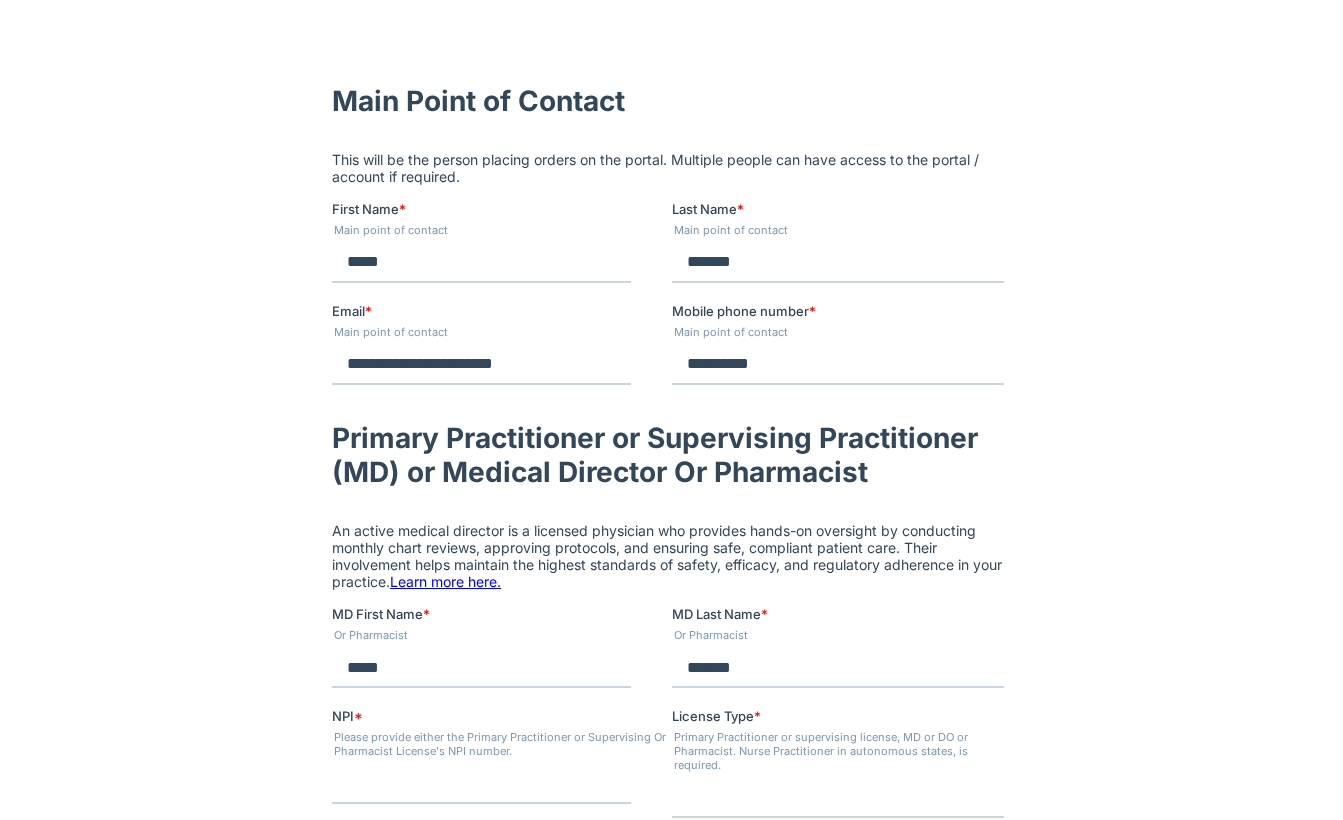 type on "**********" 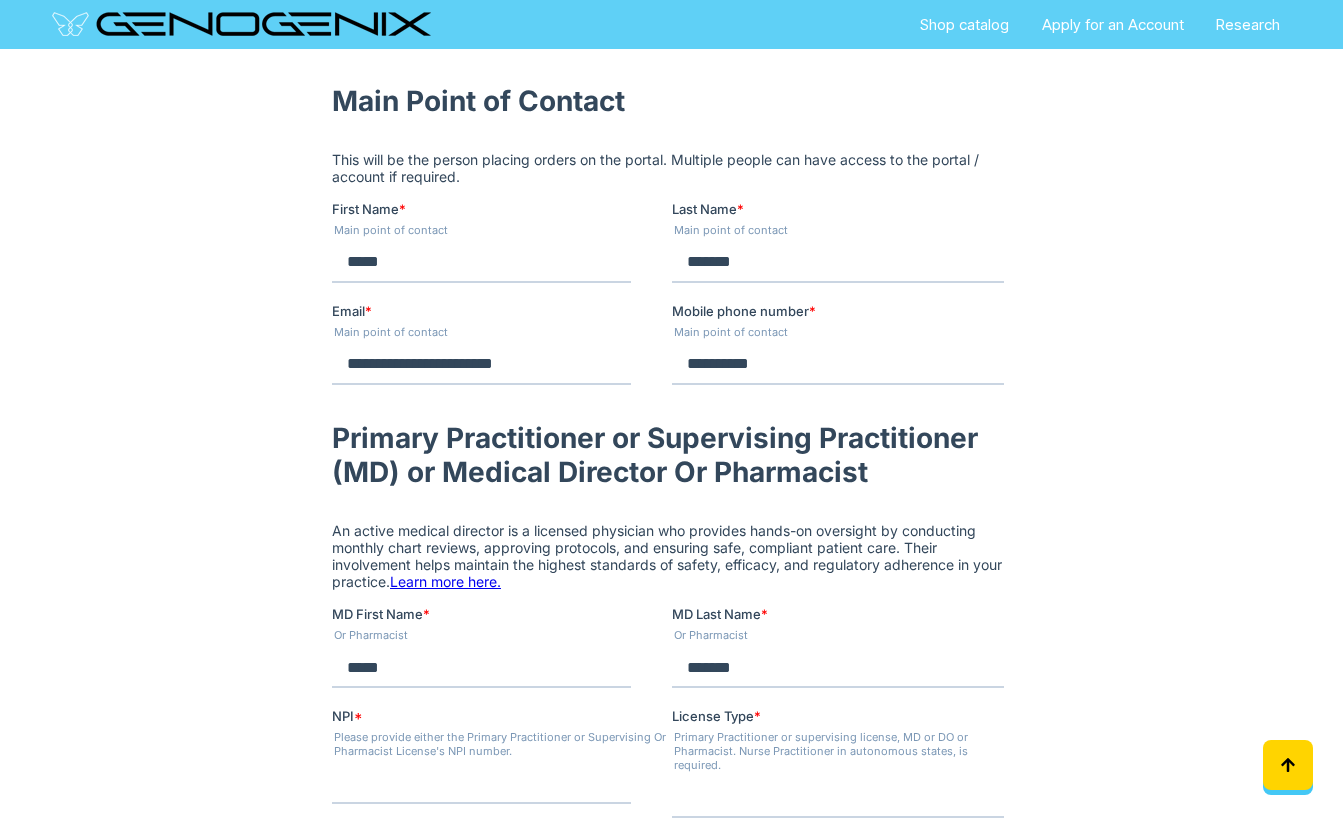 scroll, scrollTop: 714, scrollLeft: 0, axis: vertical 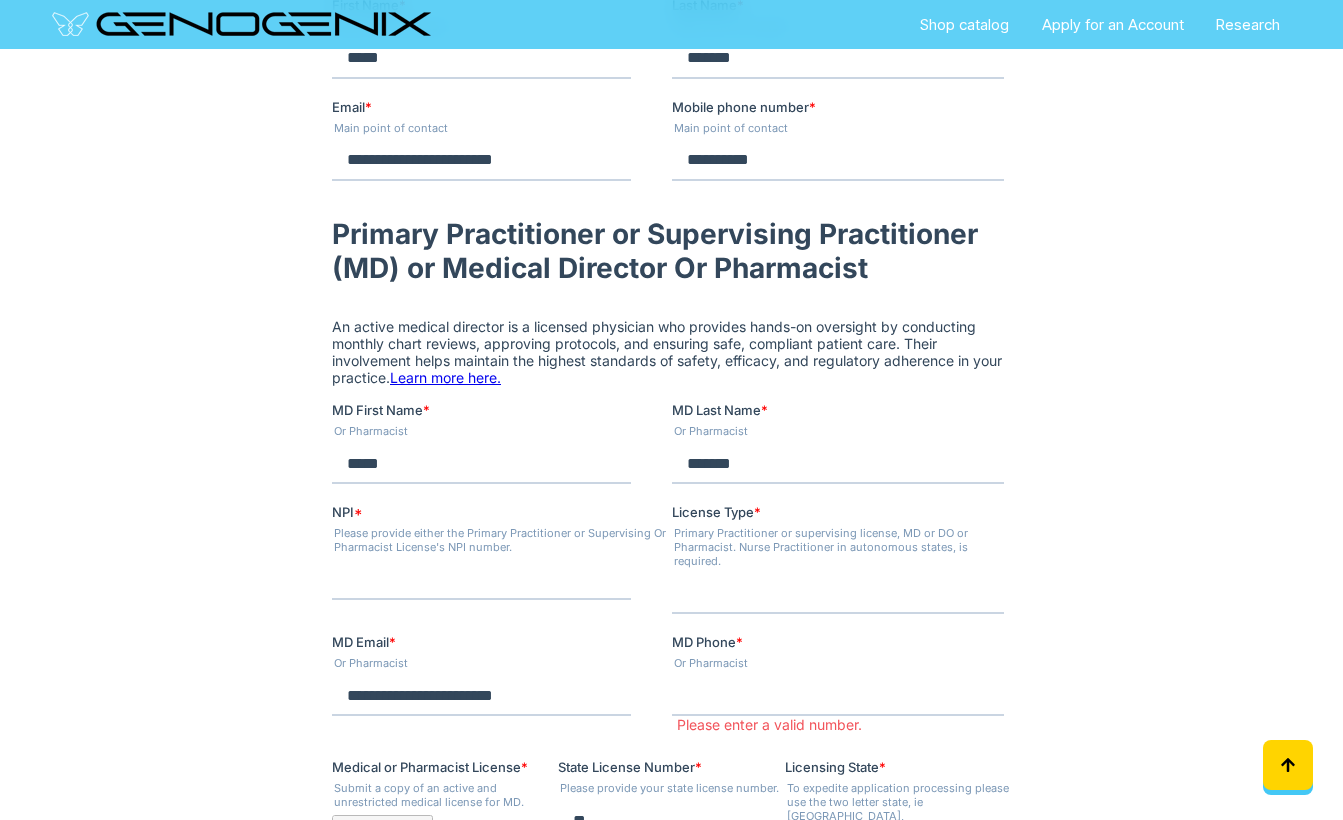 click on "NPI * Please provide either the Primary Practitioner or Supervising Or Pharmacist License's NPI number. License Type * Primary Practitioner or supervising license, MD or DO or Pharmacist. Nurse Practitioner in autonomous states, is required." at bounding box center [671, 567] 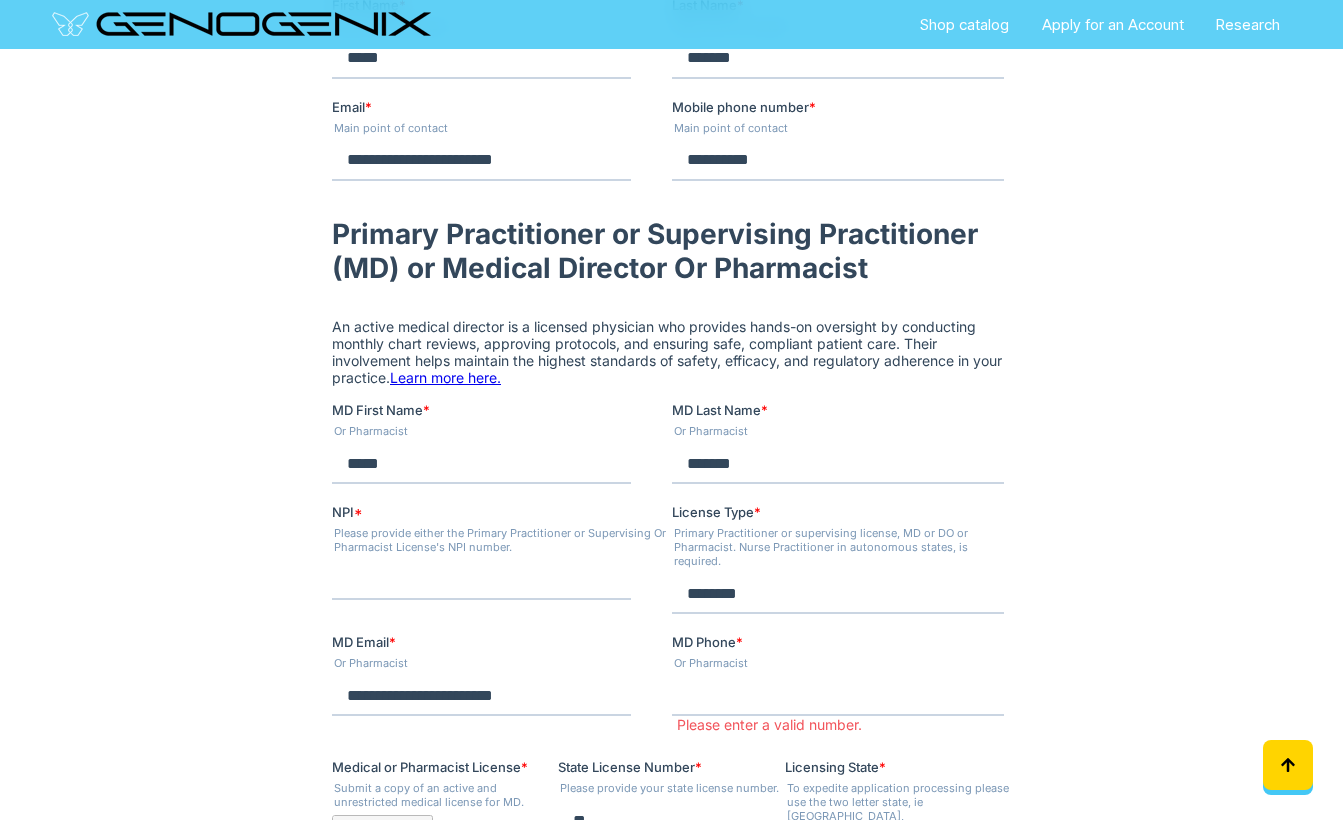scroll, scrollTop: 816, scrollLeft: 0, axis: vertical 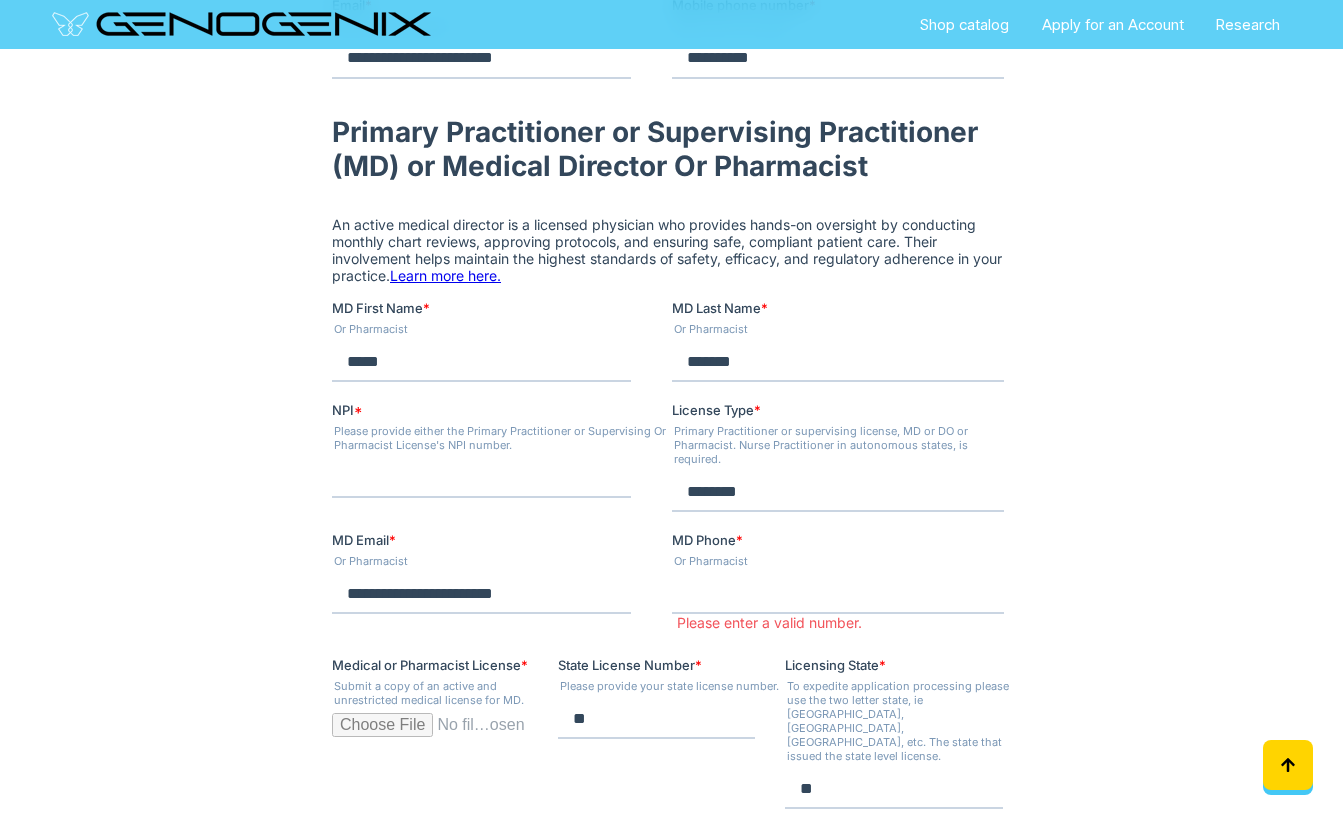 type on "********" 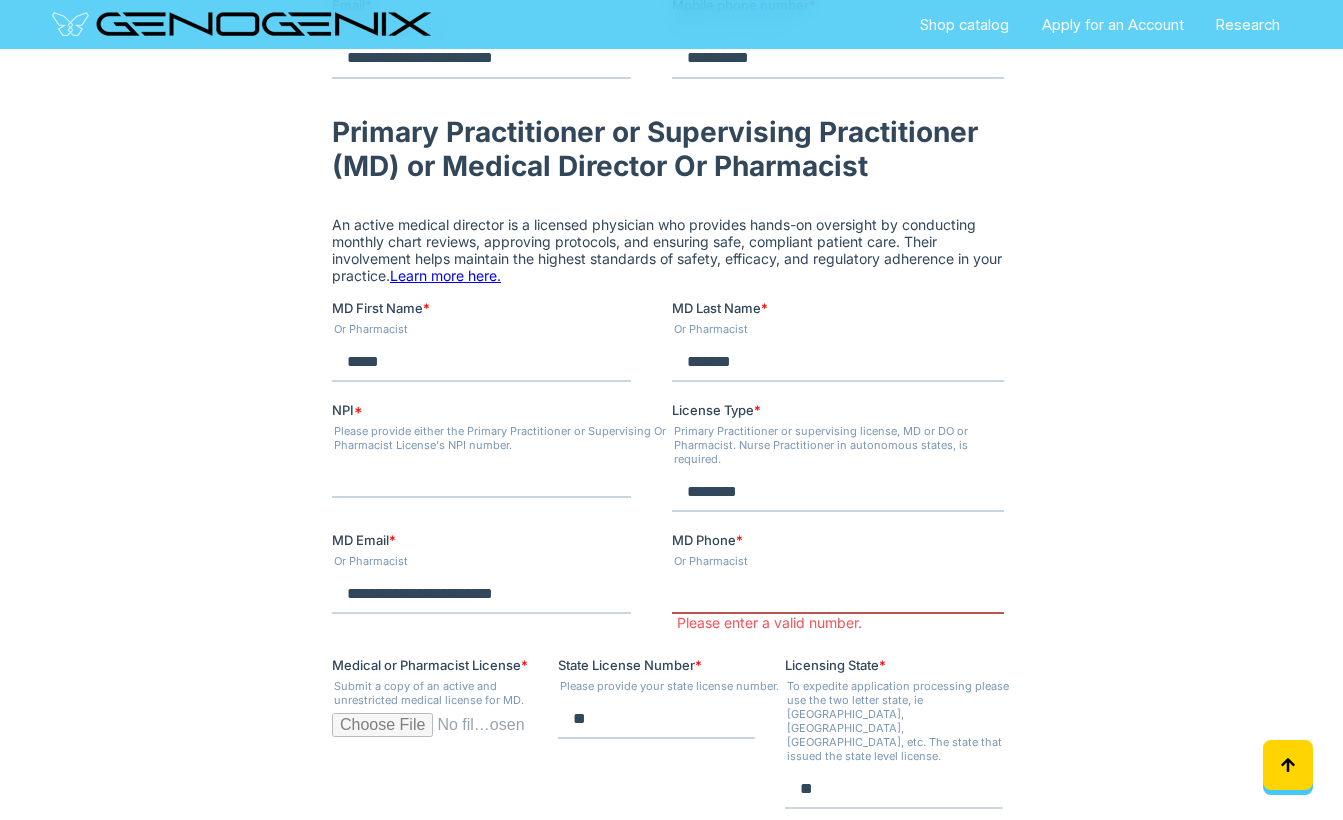 drag, startPoint x: 704, startPoint y: 588, endPoint x: 647, endPoint y: 603, distance: 58.940647 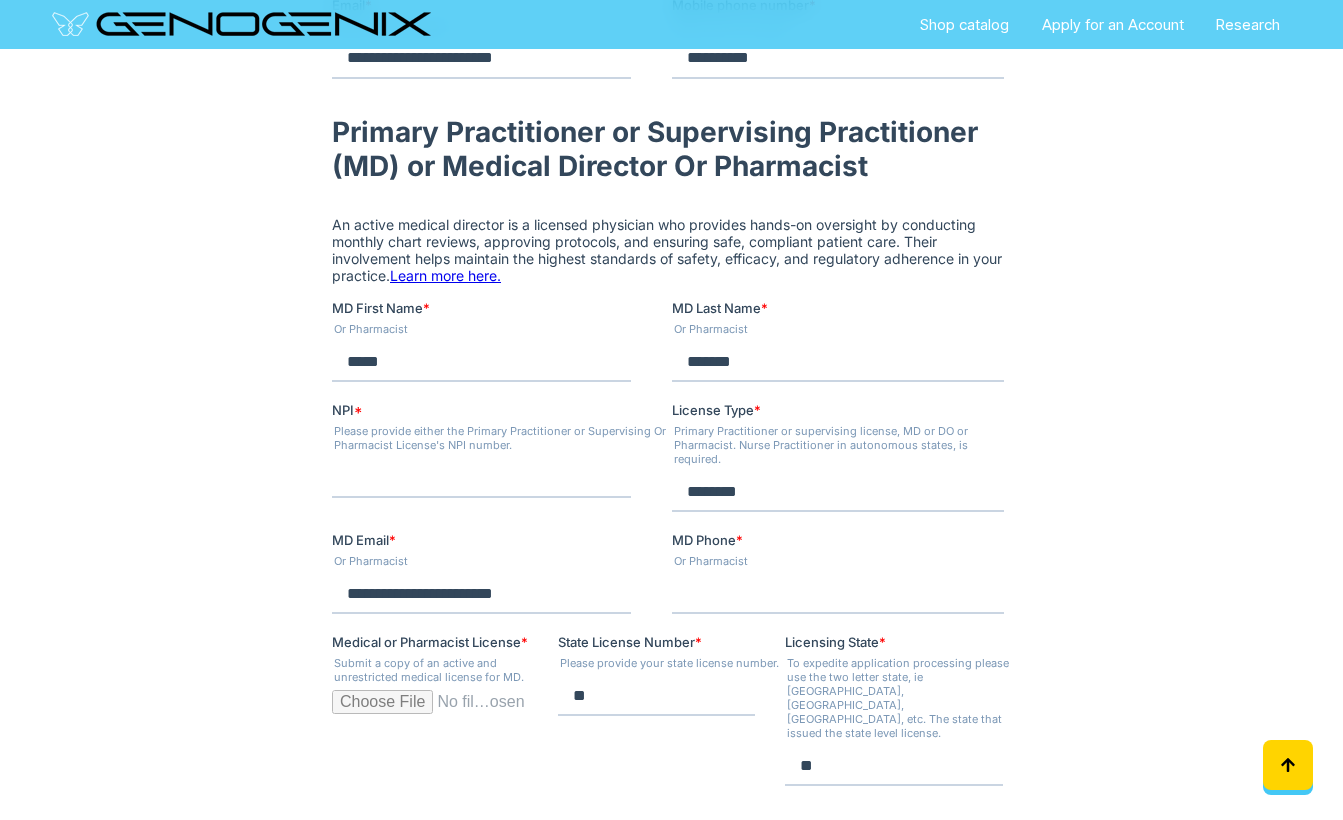 type on "**********" 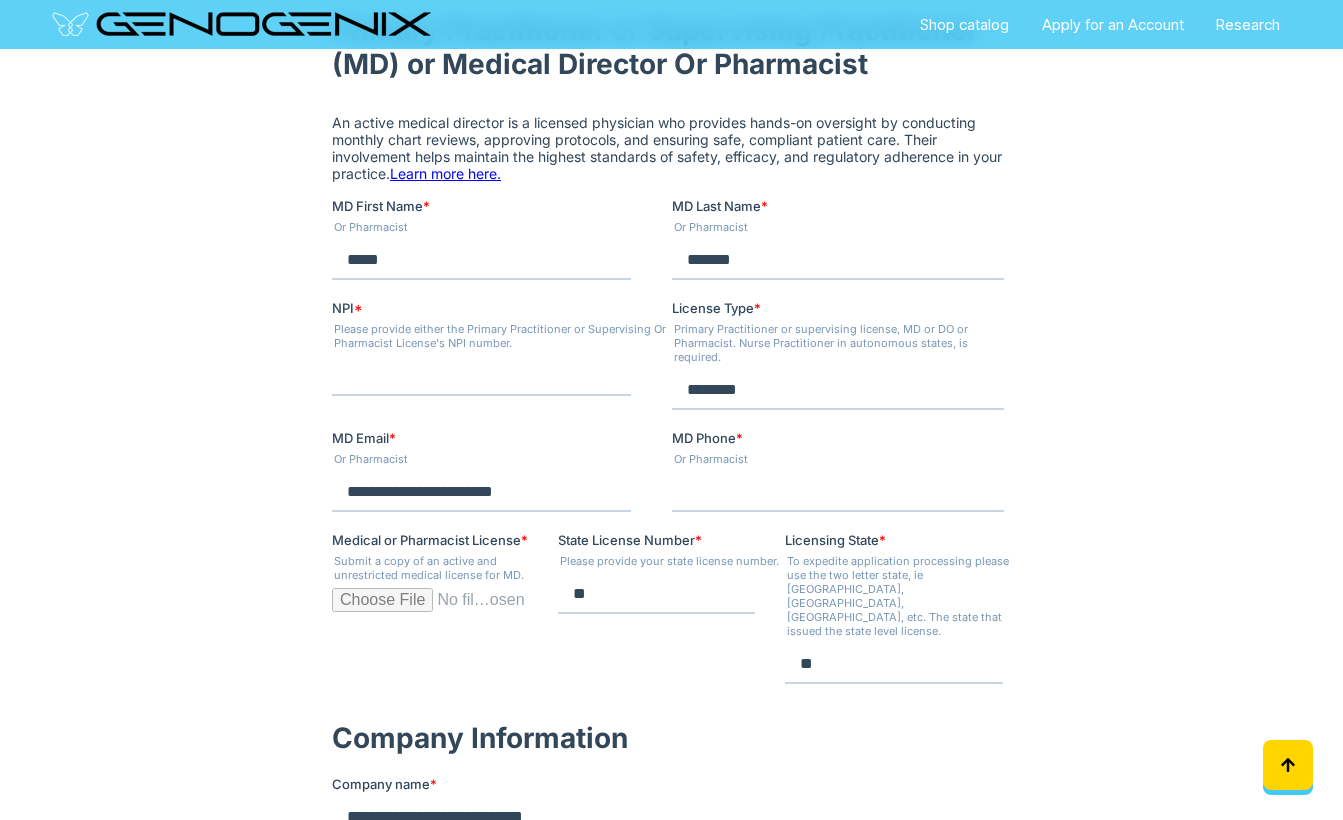 click on "**" at bounding box center (655, 594) 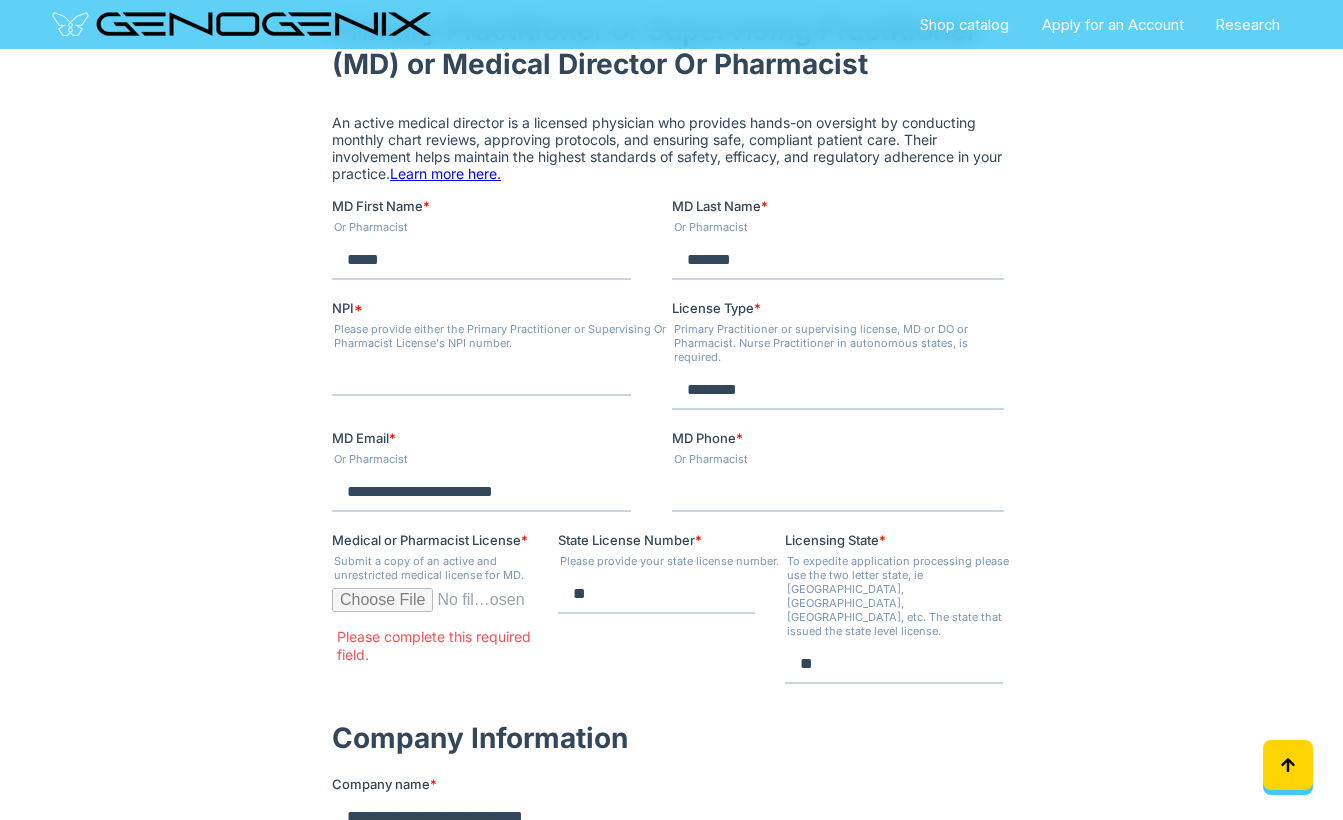 drag, startPoint x: 656, startPoint y: 585, endPoint x: 494, endPoint y: 620, distance: 165.73775 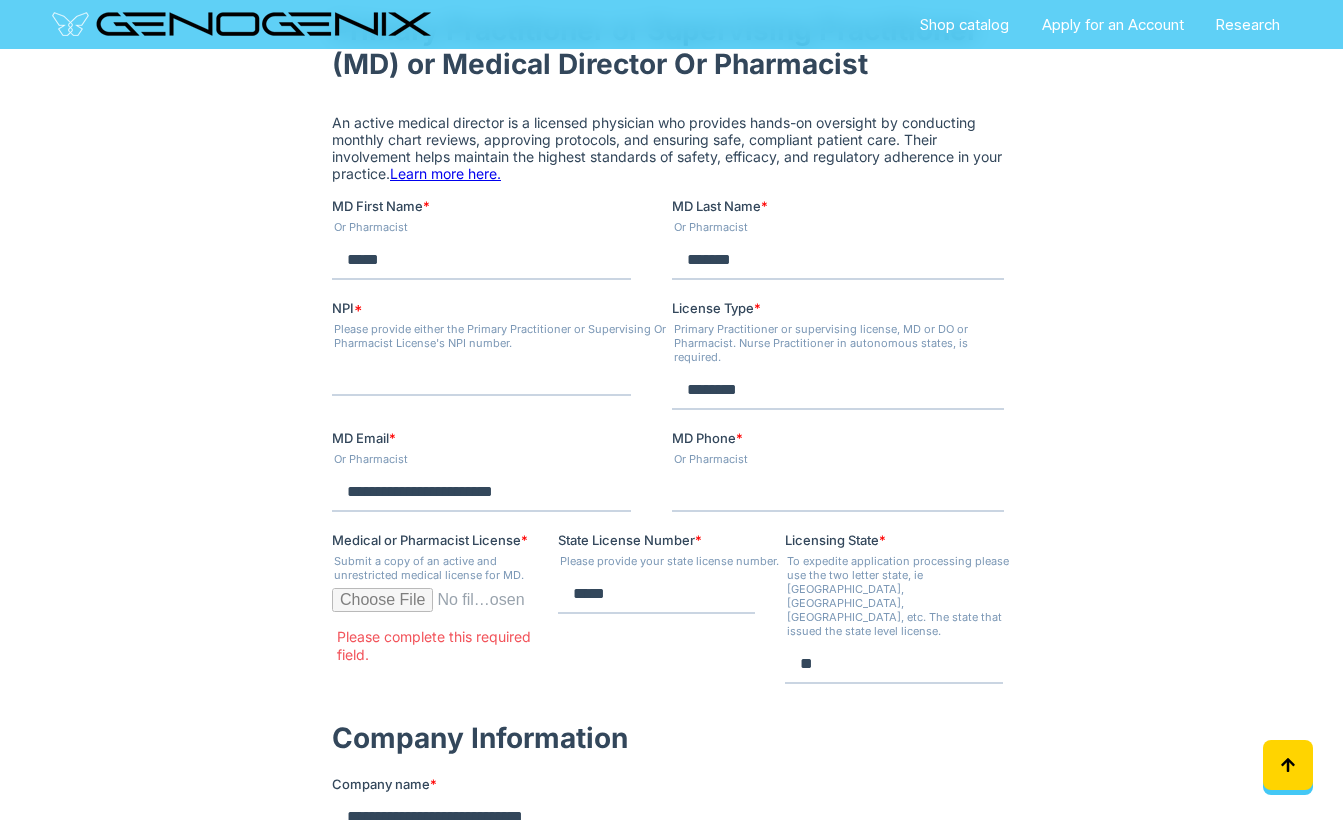 type on "*****" 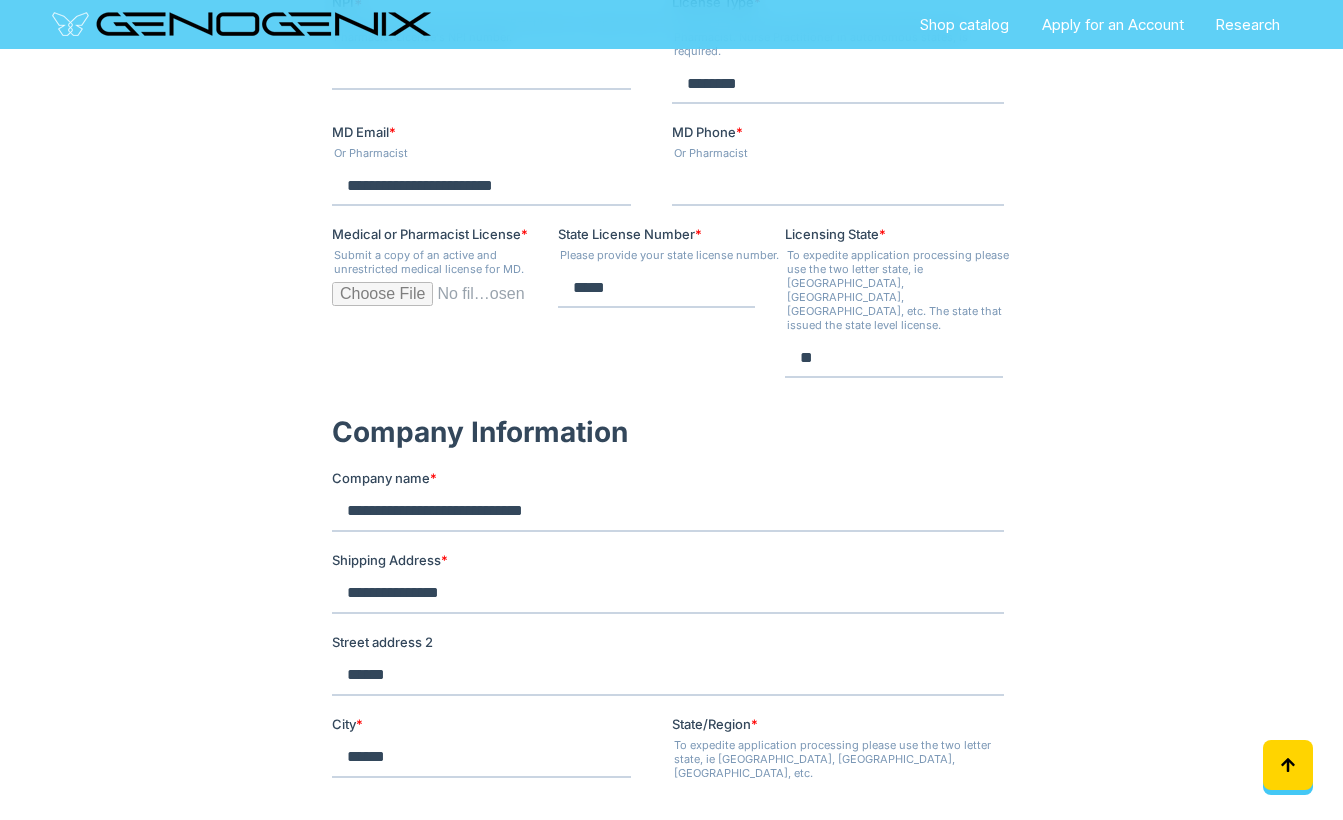 scroll, scrollTop: 1326, scrollLeft: 0, axis: vertical 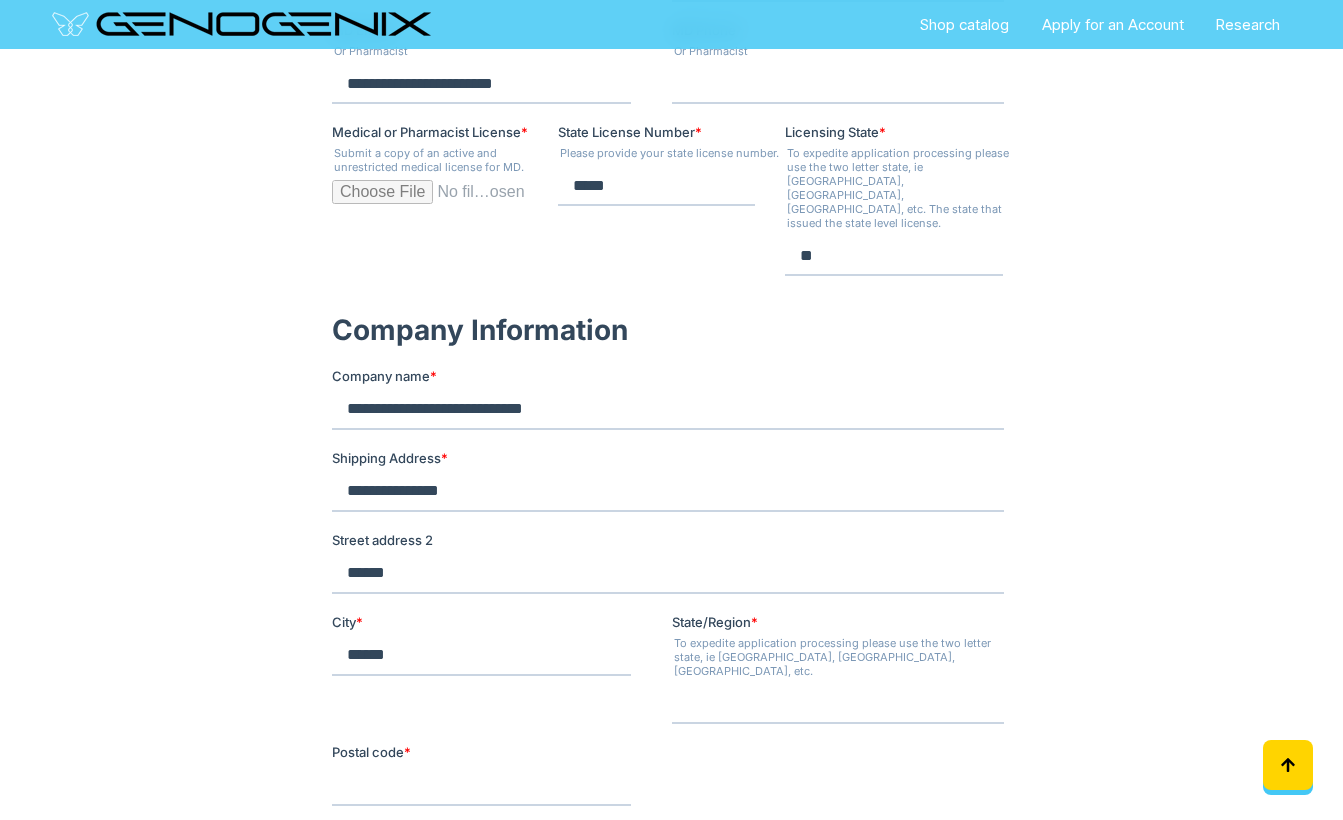 click on "**********" at bounding box center (667, 492) 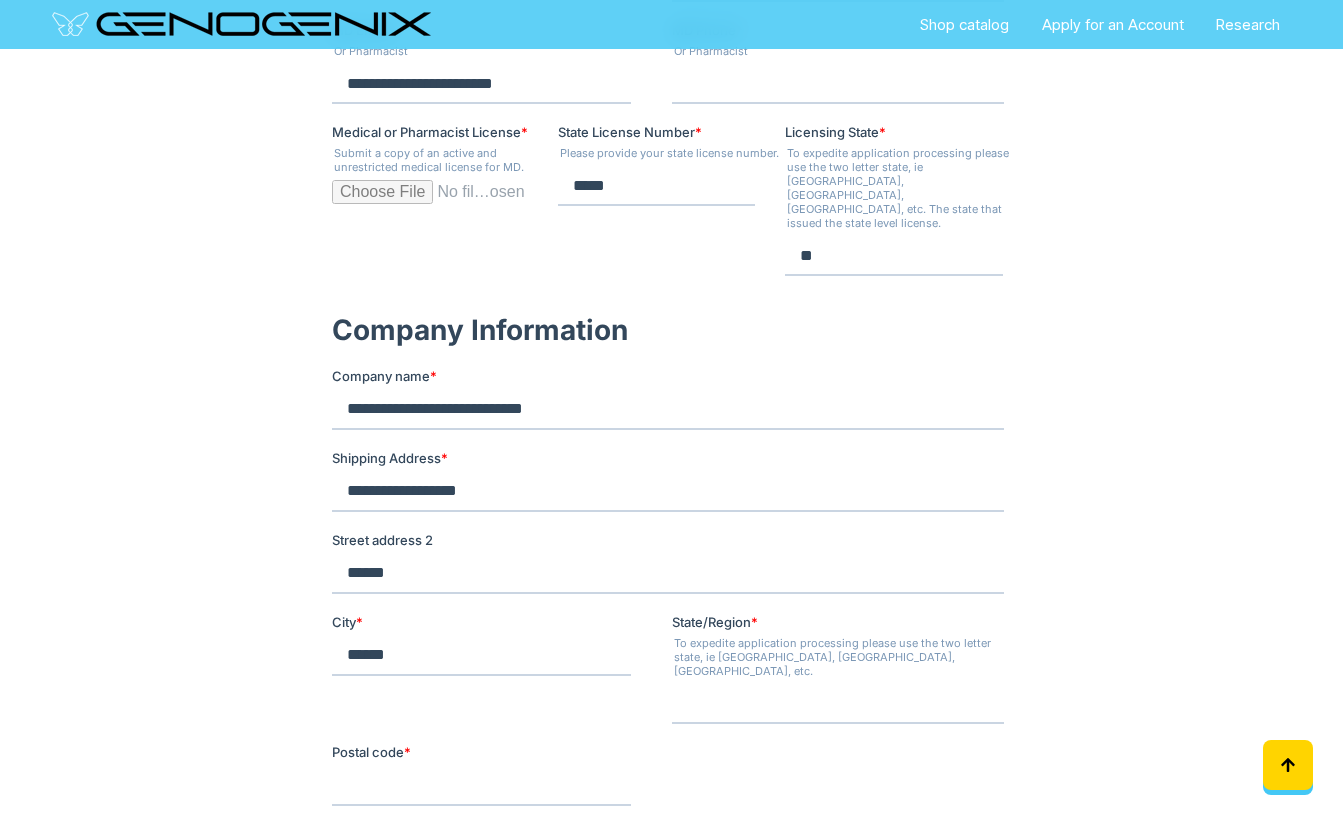 type on "**********" 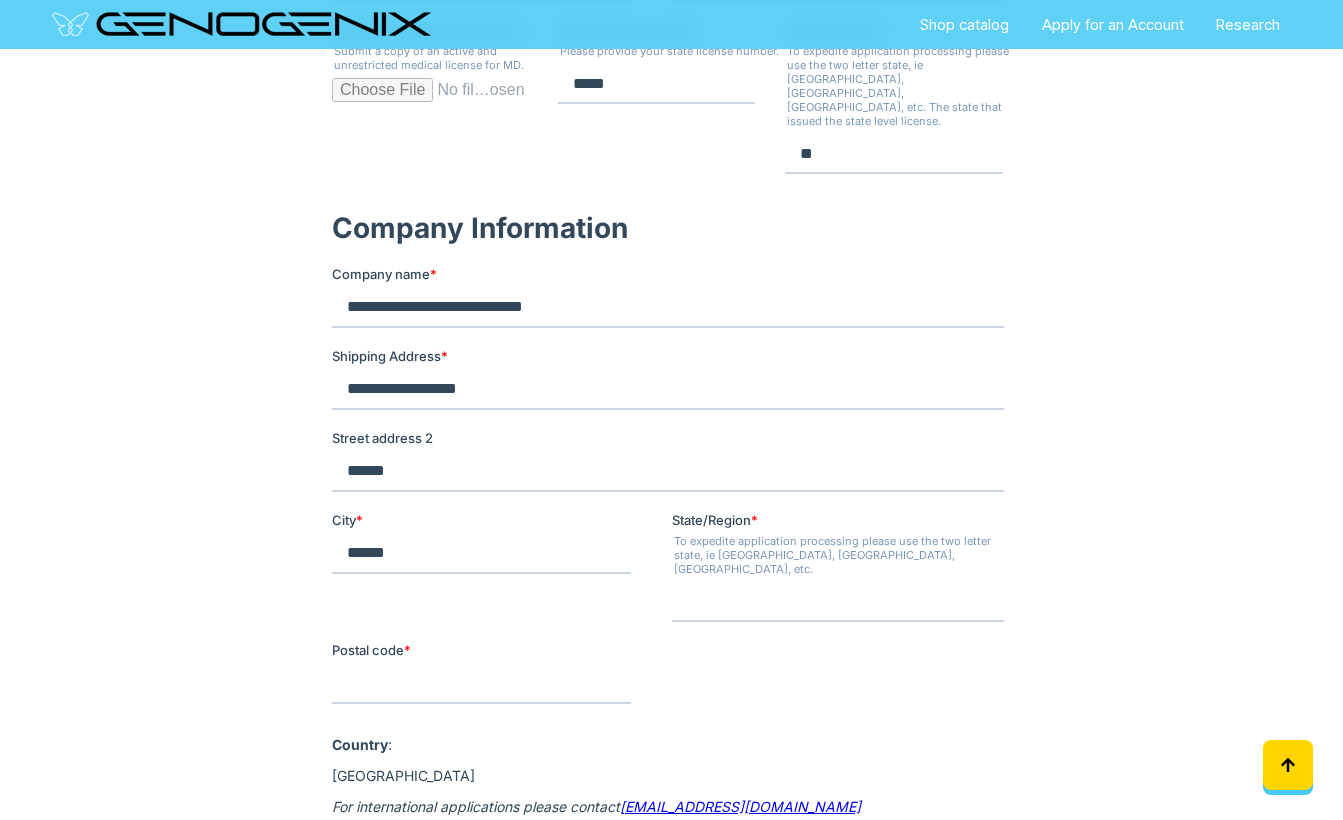 click on "Postal code *" at bounding box center (480, 684) 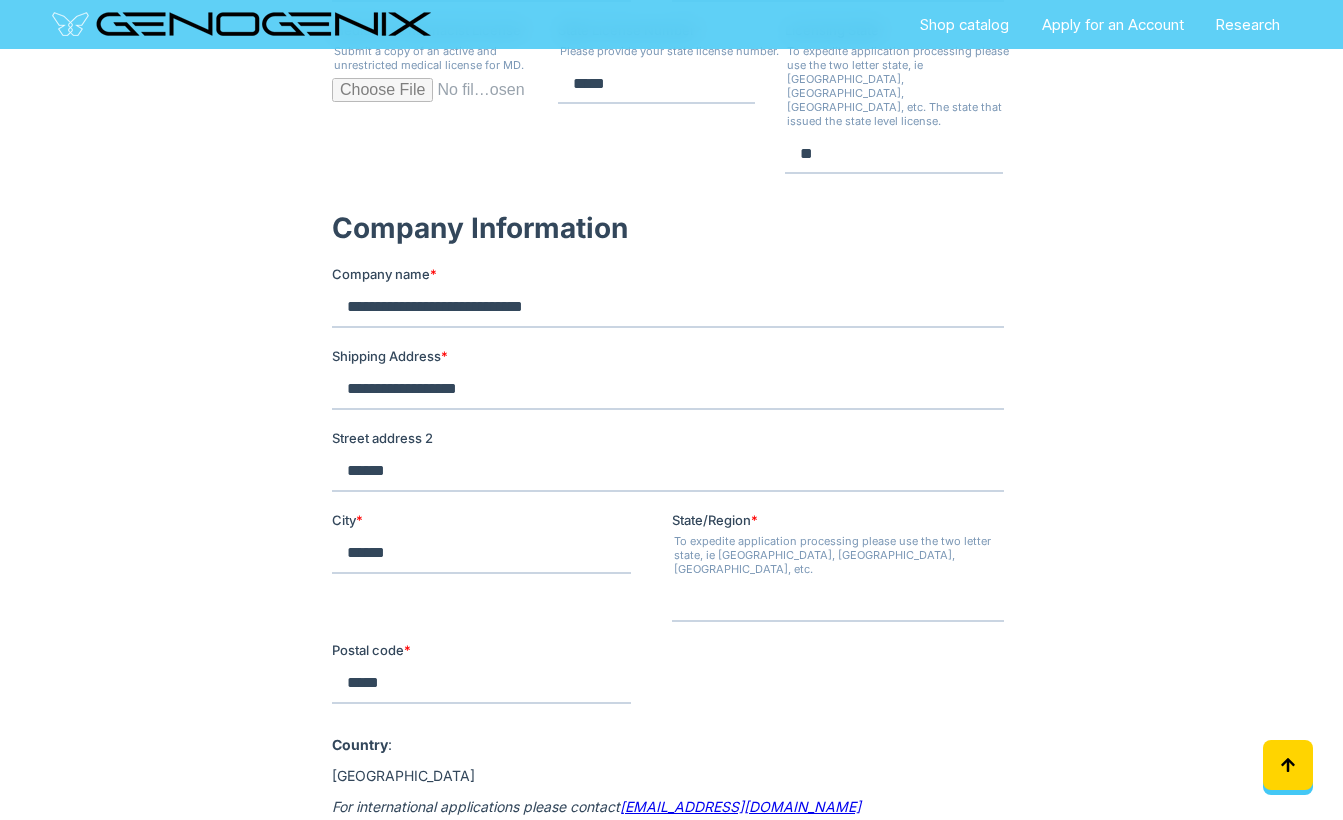 type on "*****" 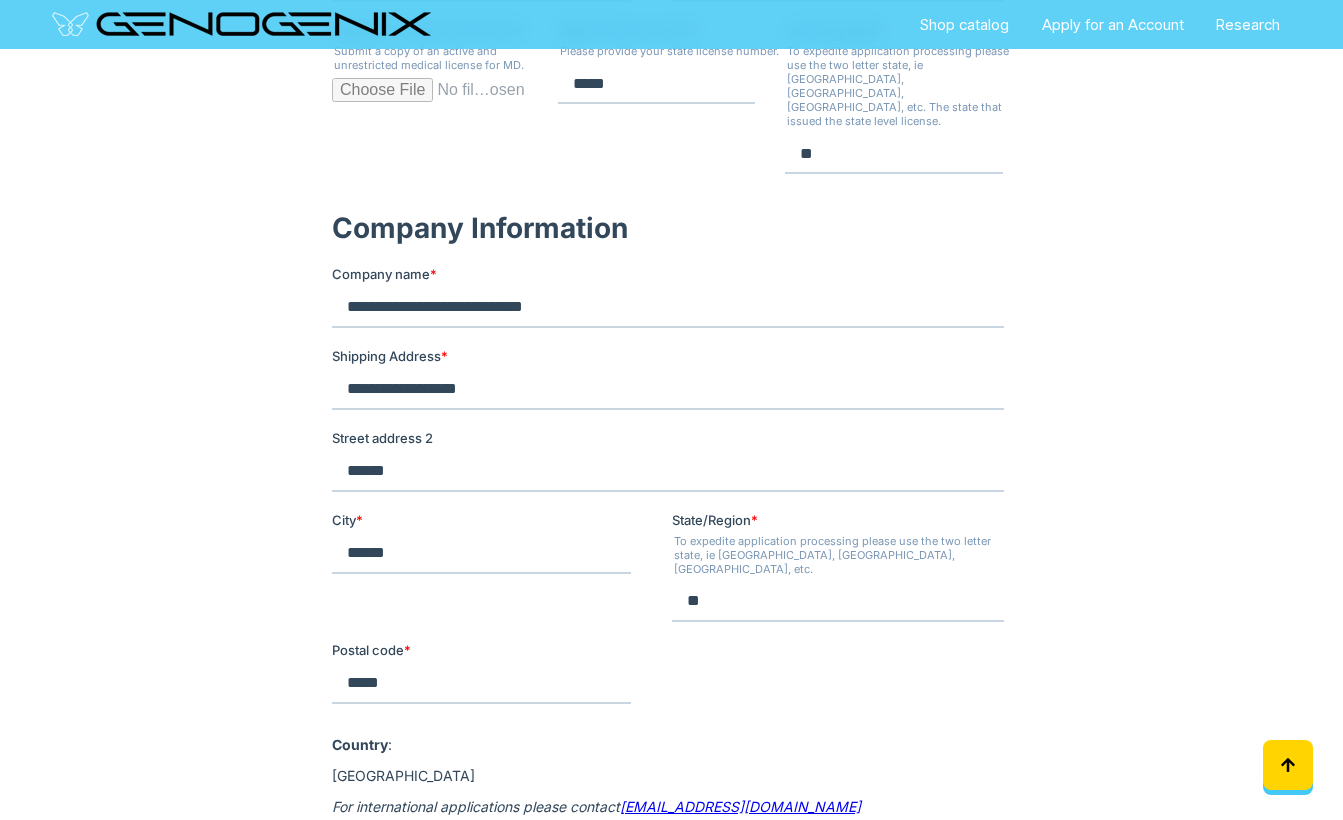 type on "**" 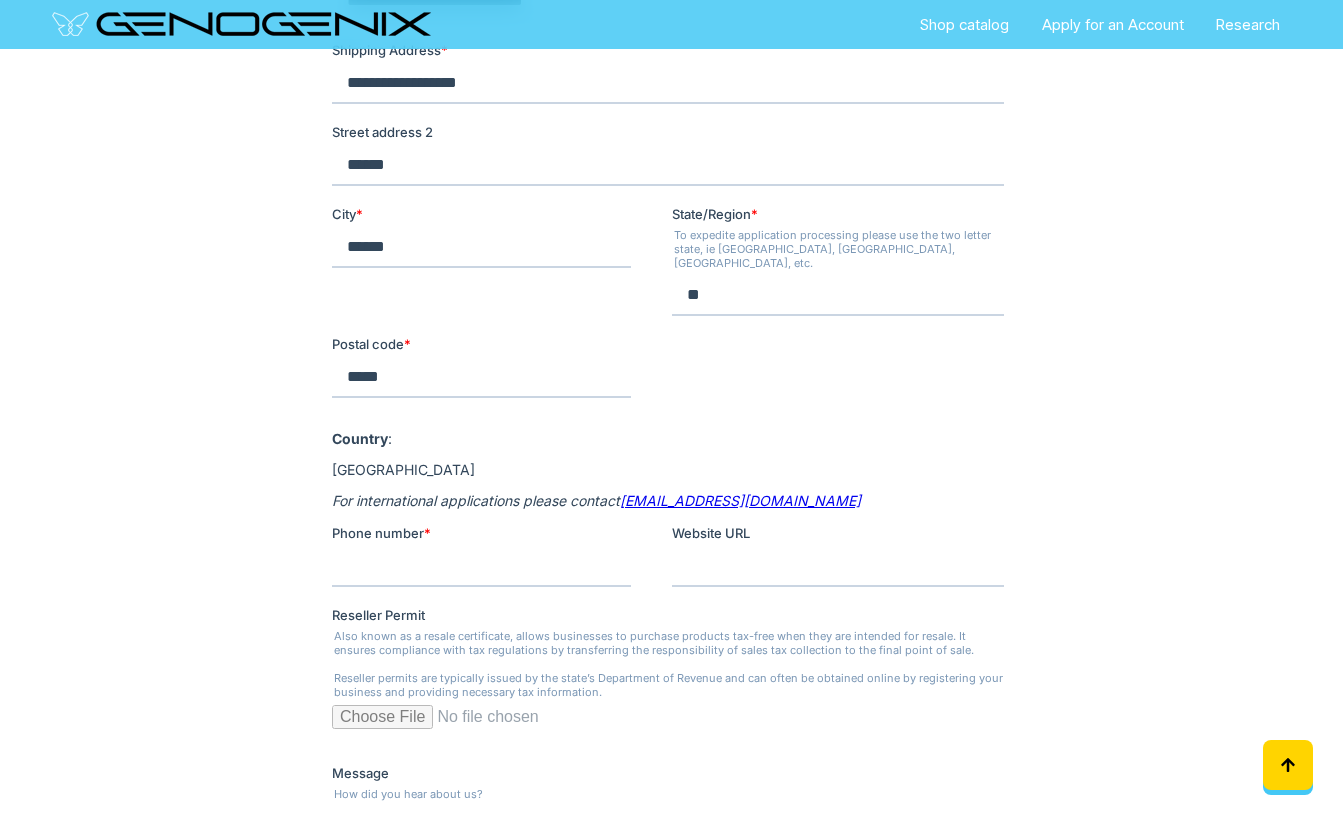 click on "Phone number *" at bounding box center [480, 567] 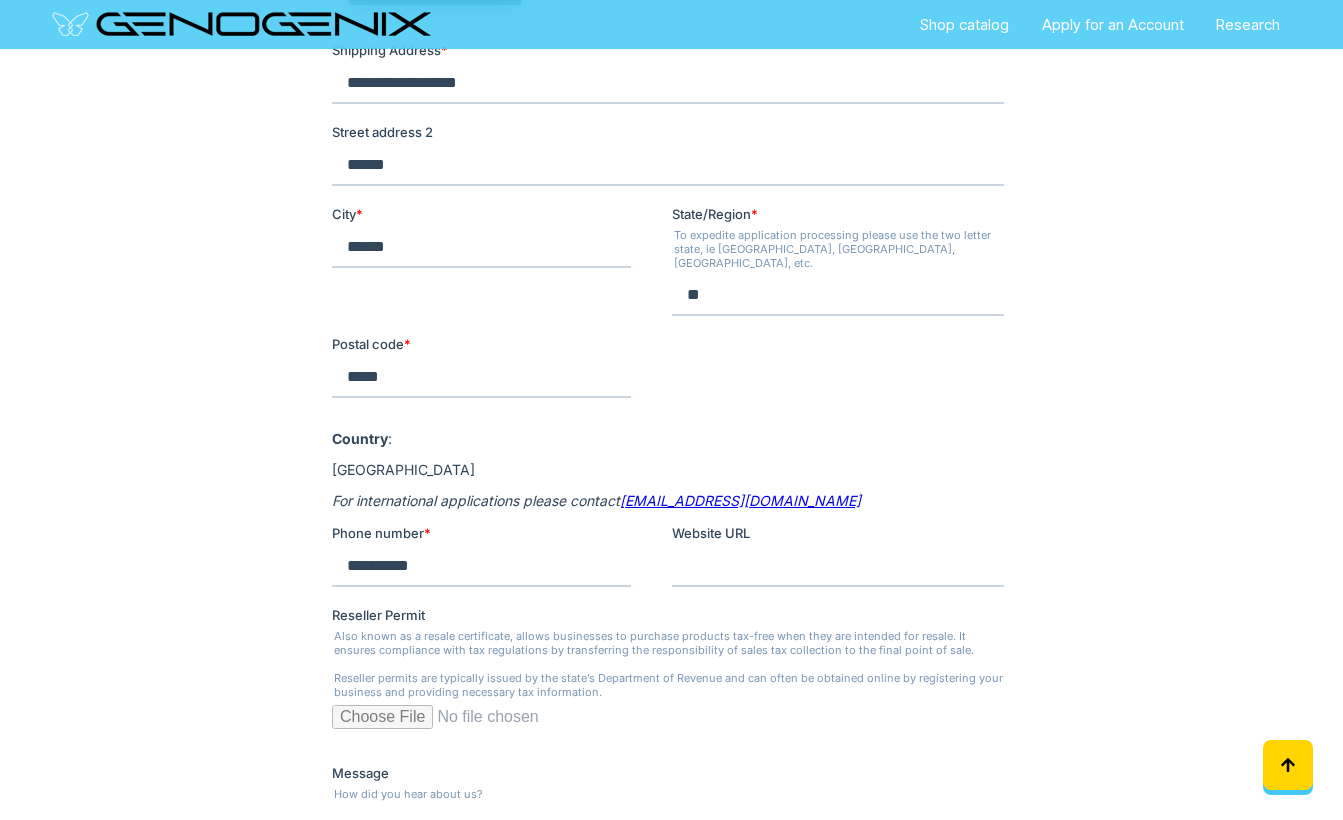 type on "**********" 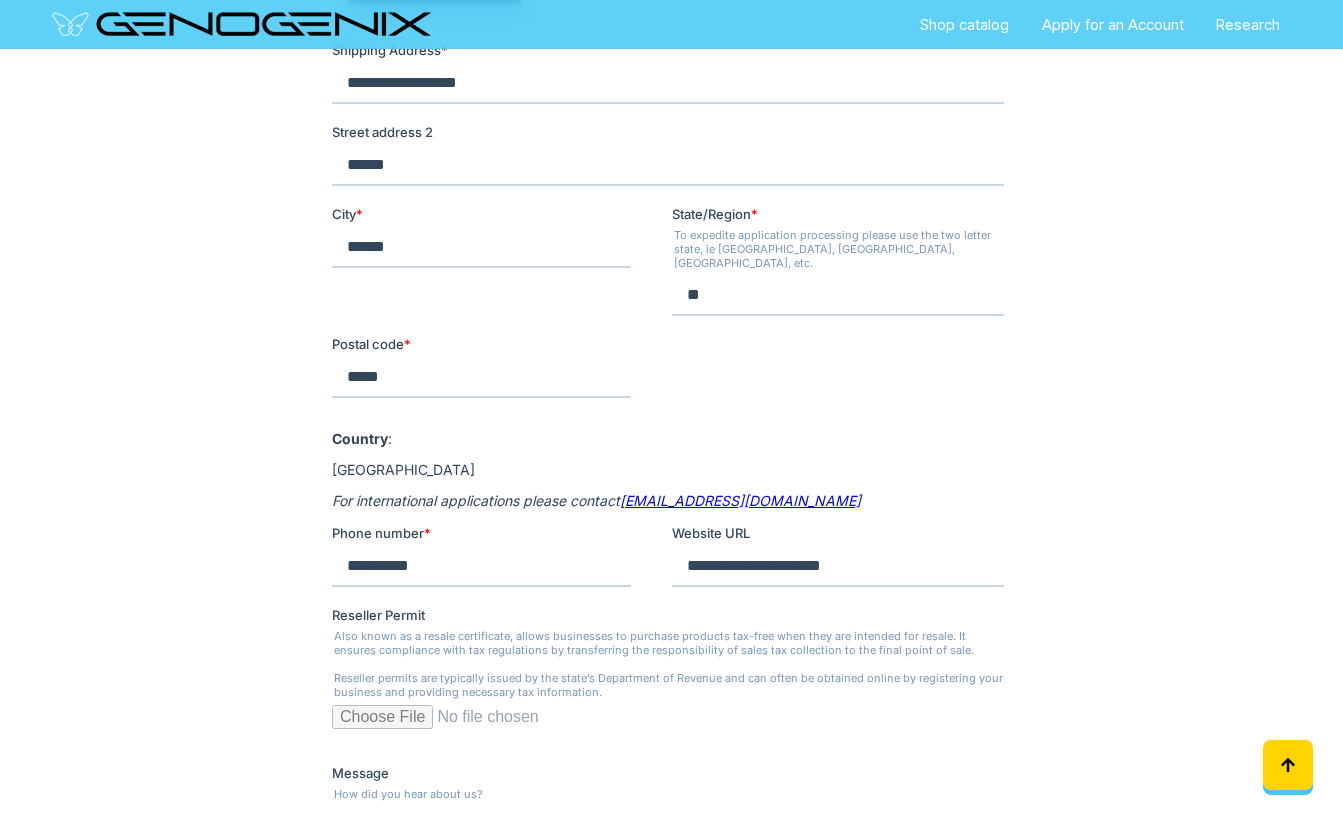 type on "**********" 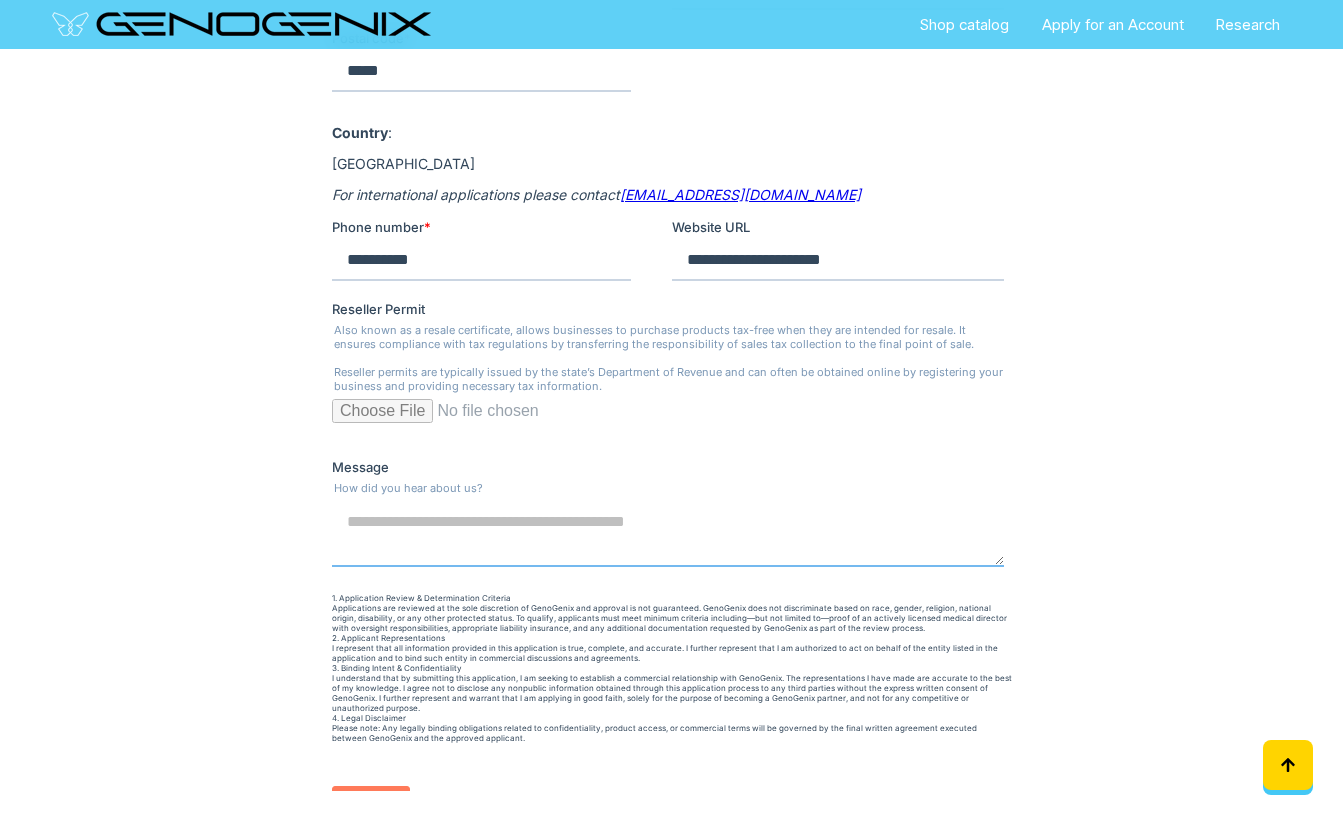 click on "Message" at bounding box center [667, 534] 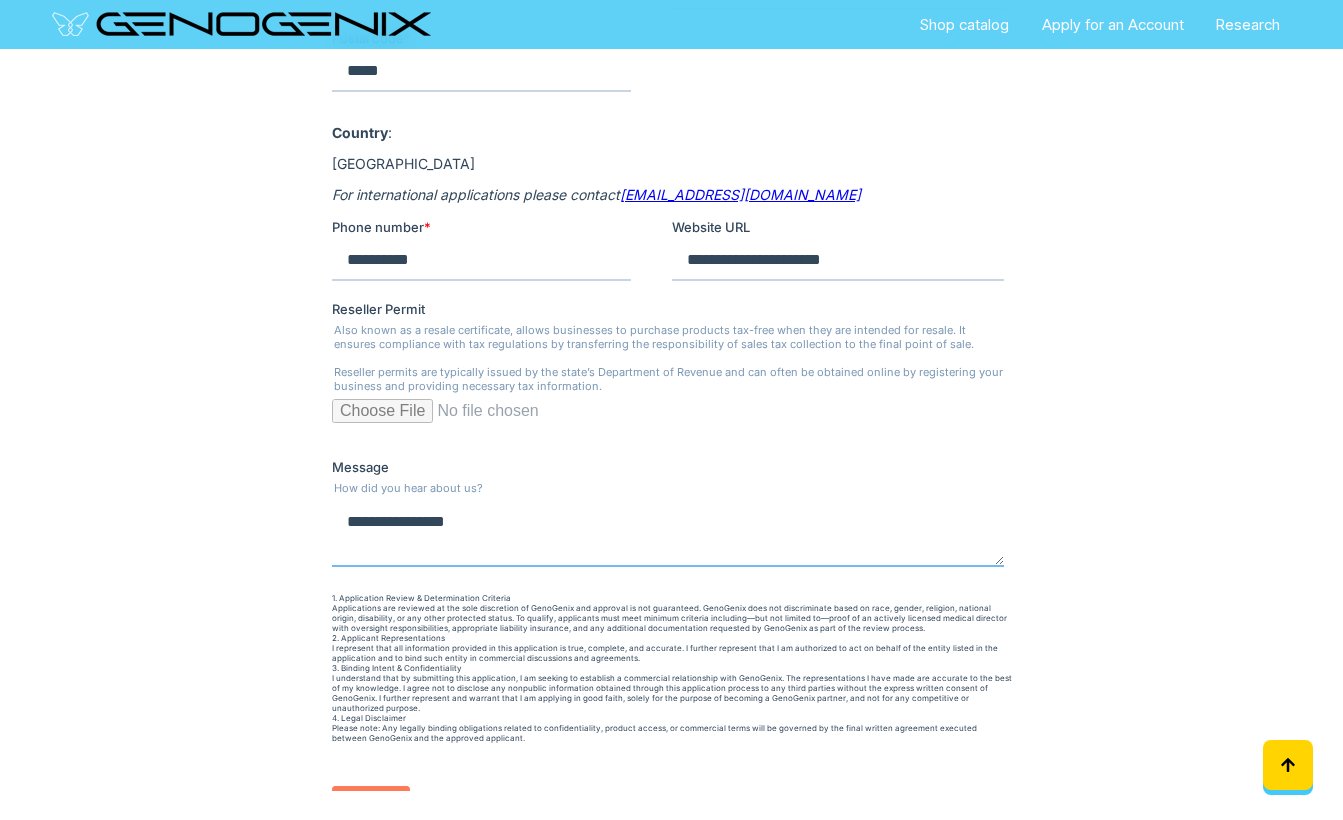 click on "**********" at bounding box center (667, 534) 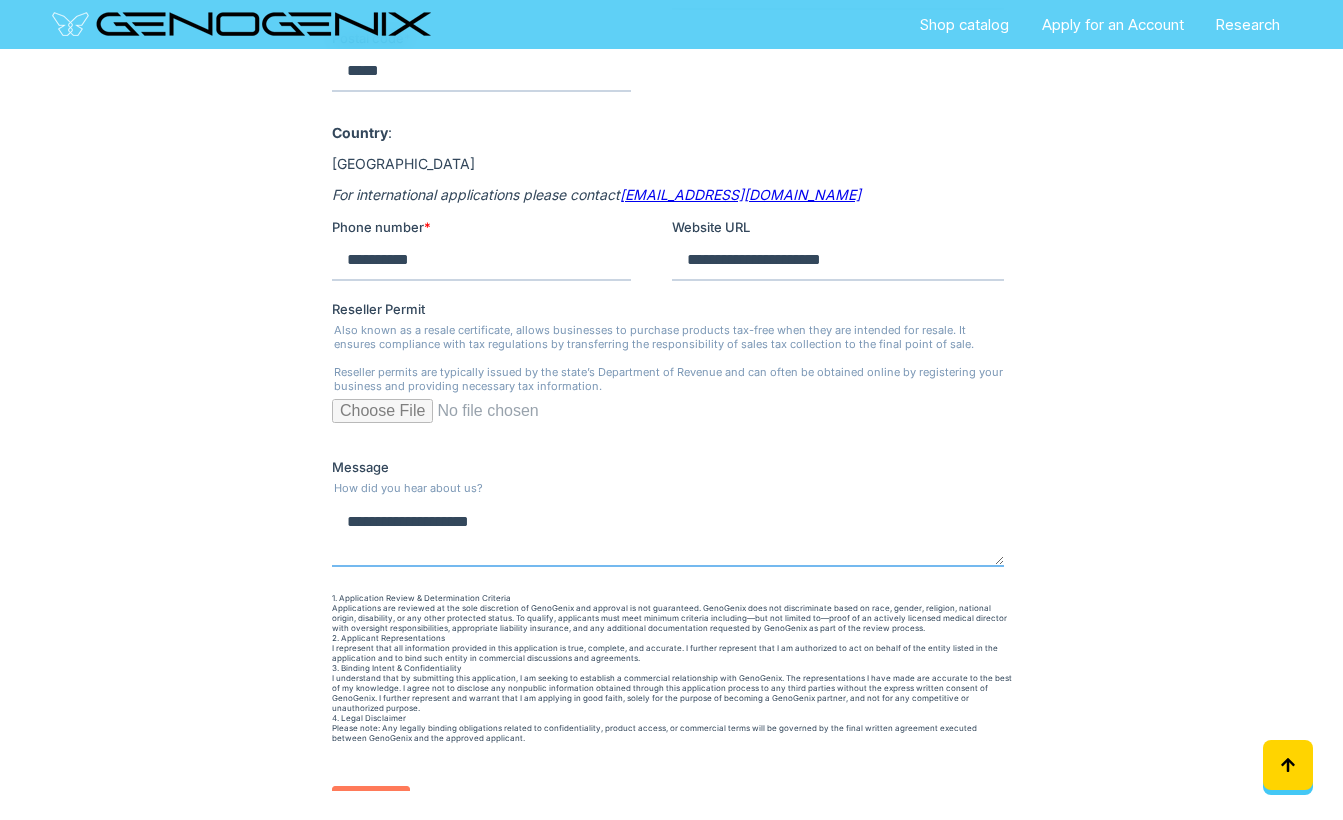 type on "**********" 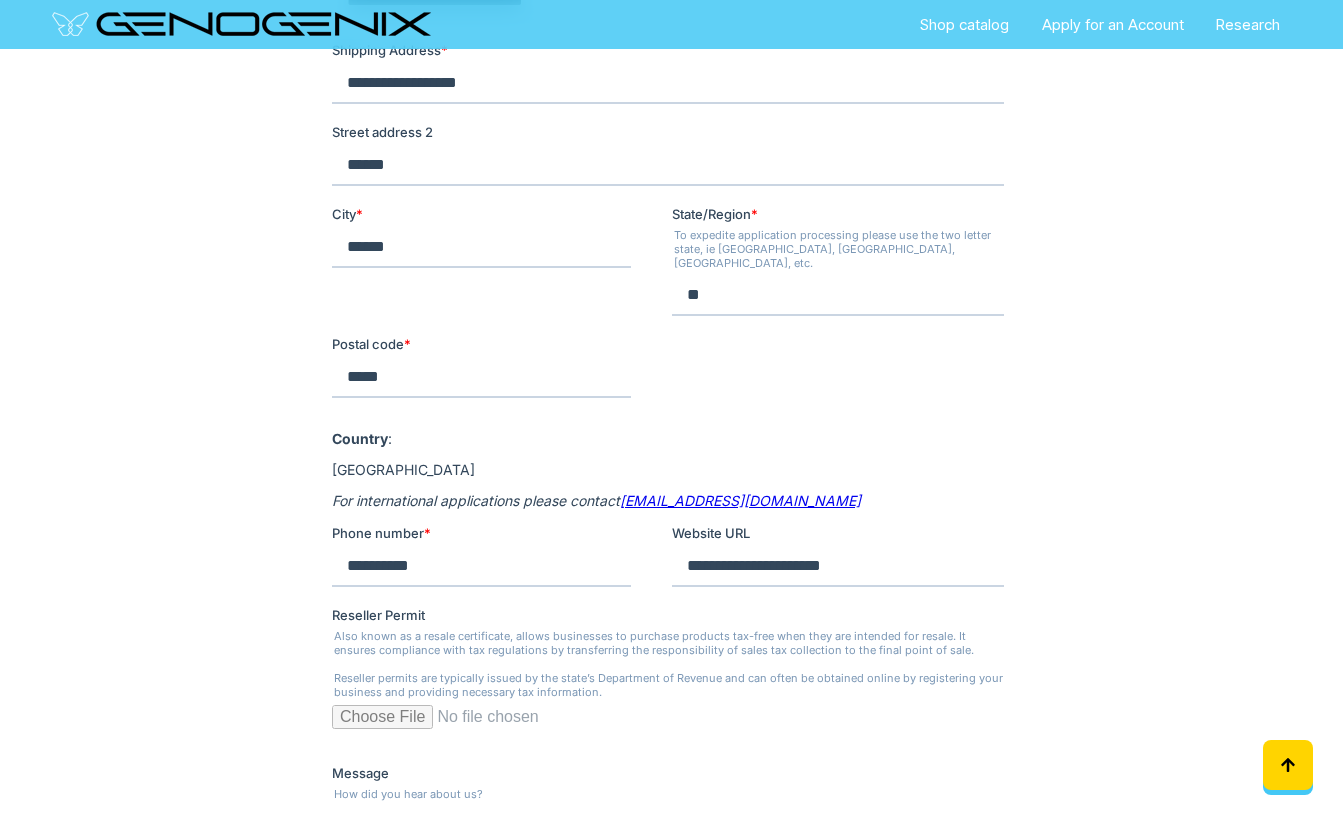 scroll, scrollTop: 2346, scrollLeft: 0, axis: vertical 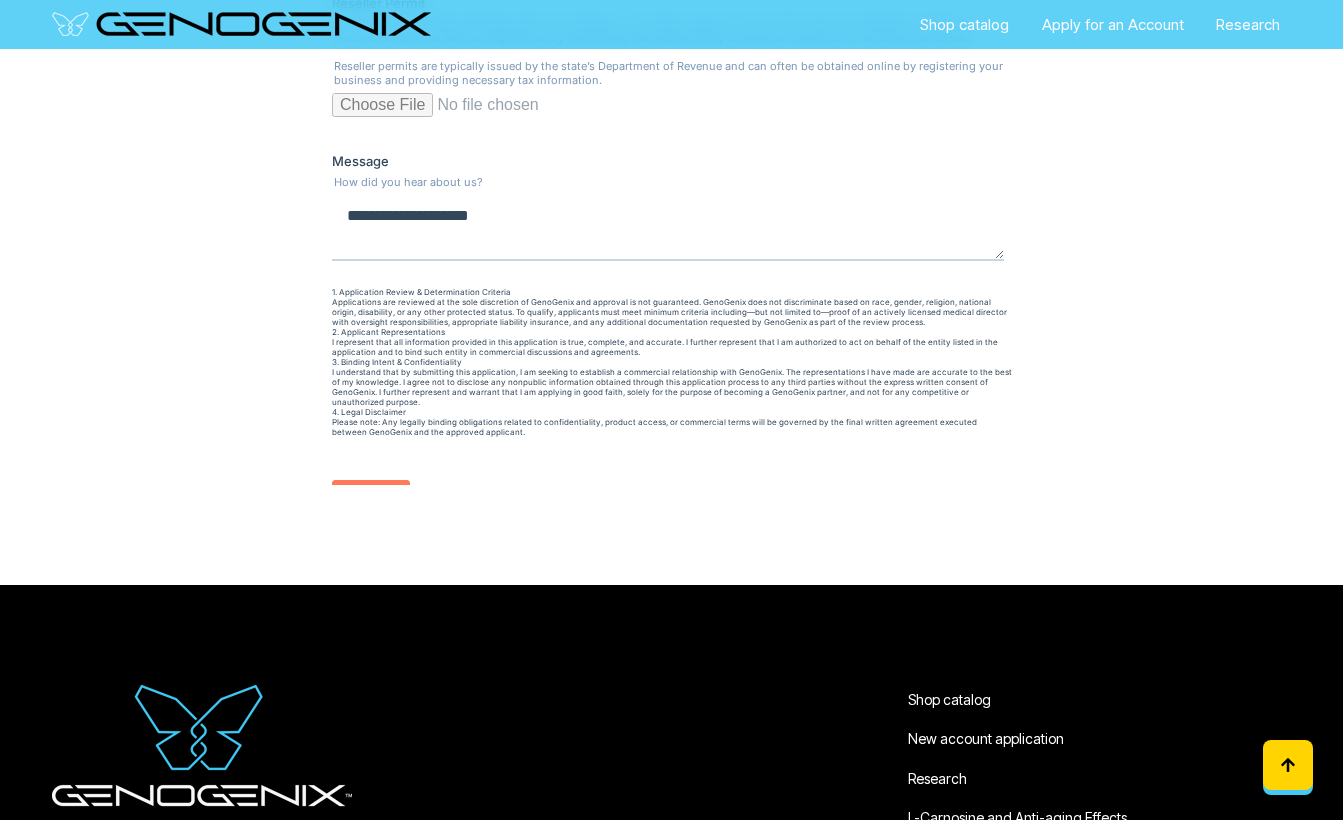 click on "******" at bounding box center (370, 499) 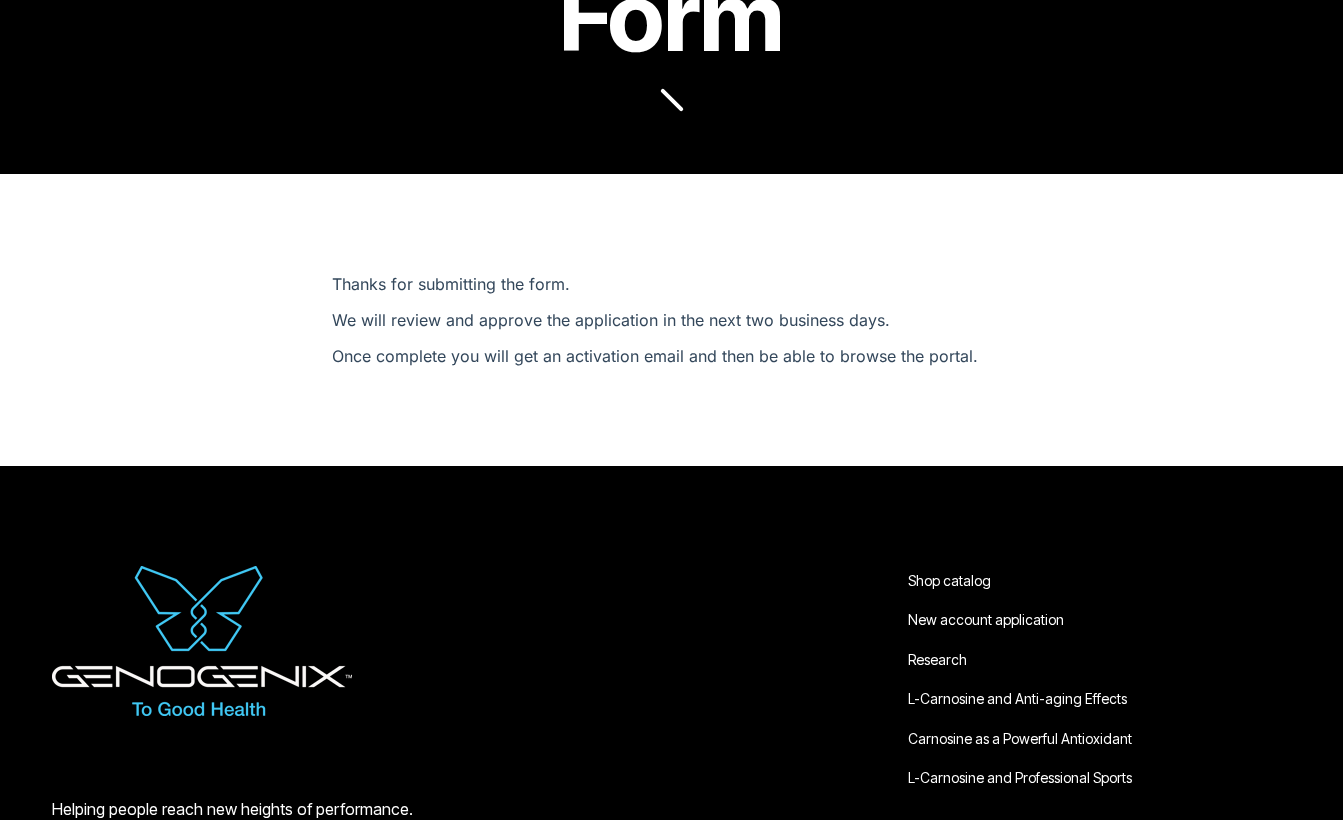 scroll, scrollTop: 0, scrollLeft: 0, axis: both 